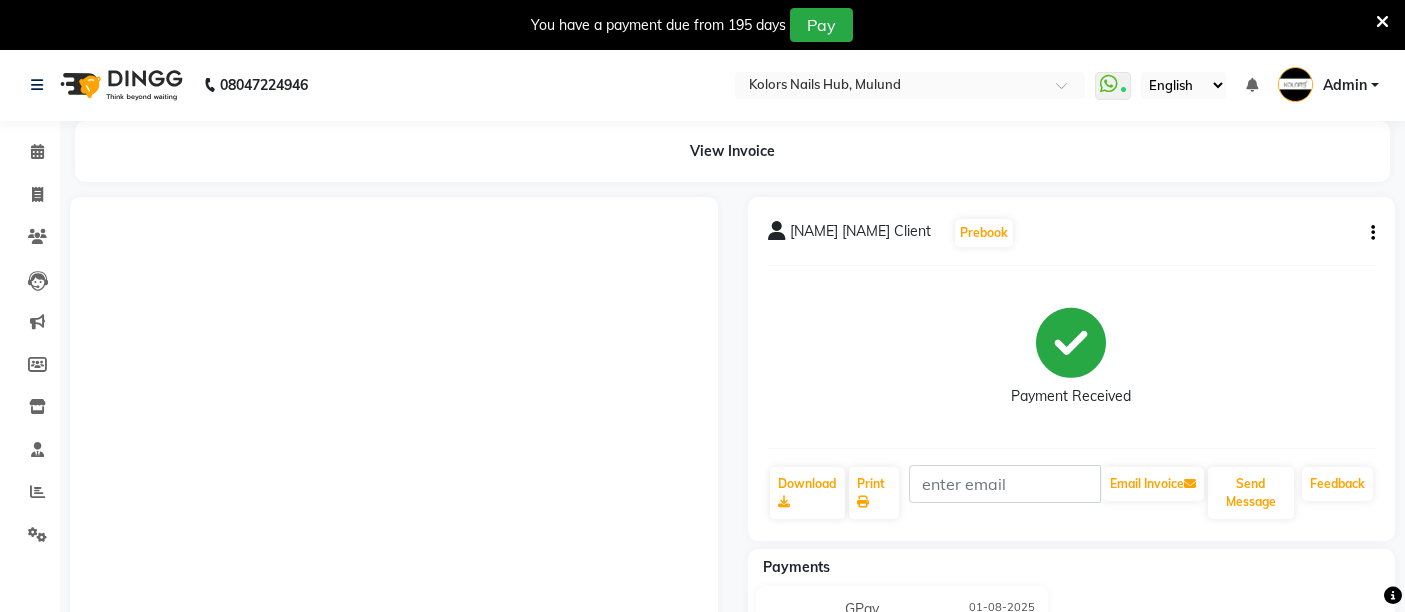 scroll, scrollTop: 0, scrollLeft: 0, axis: both 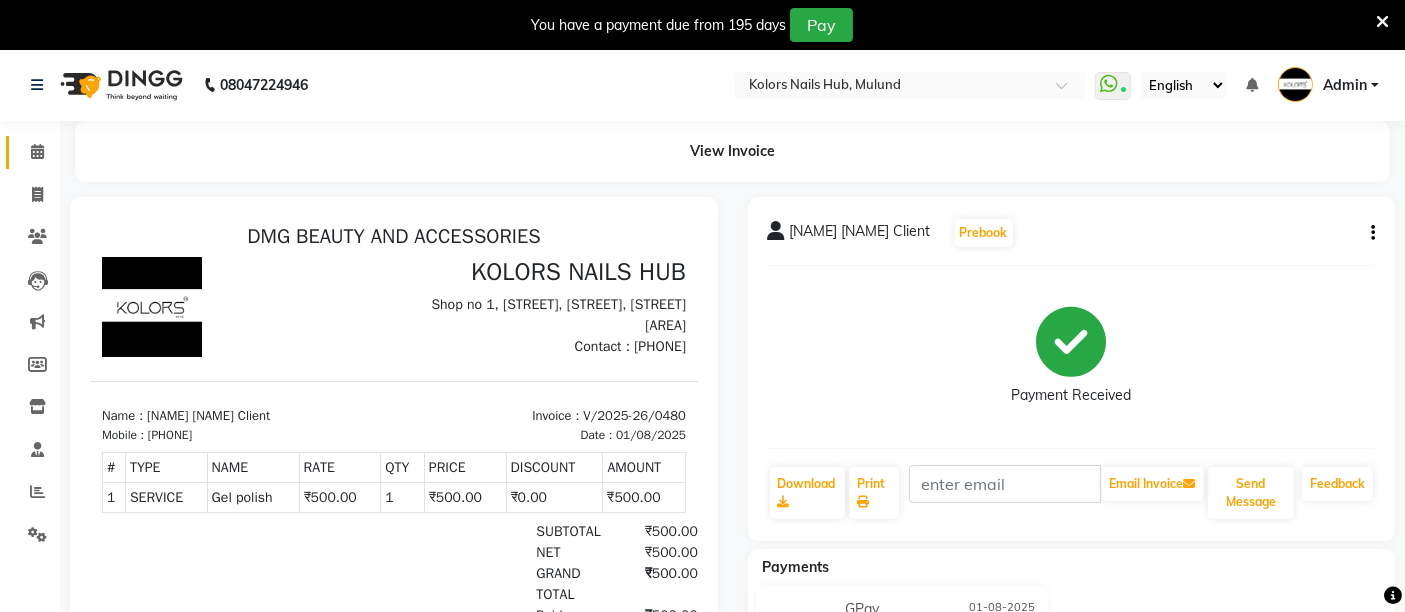 click 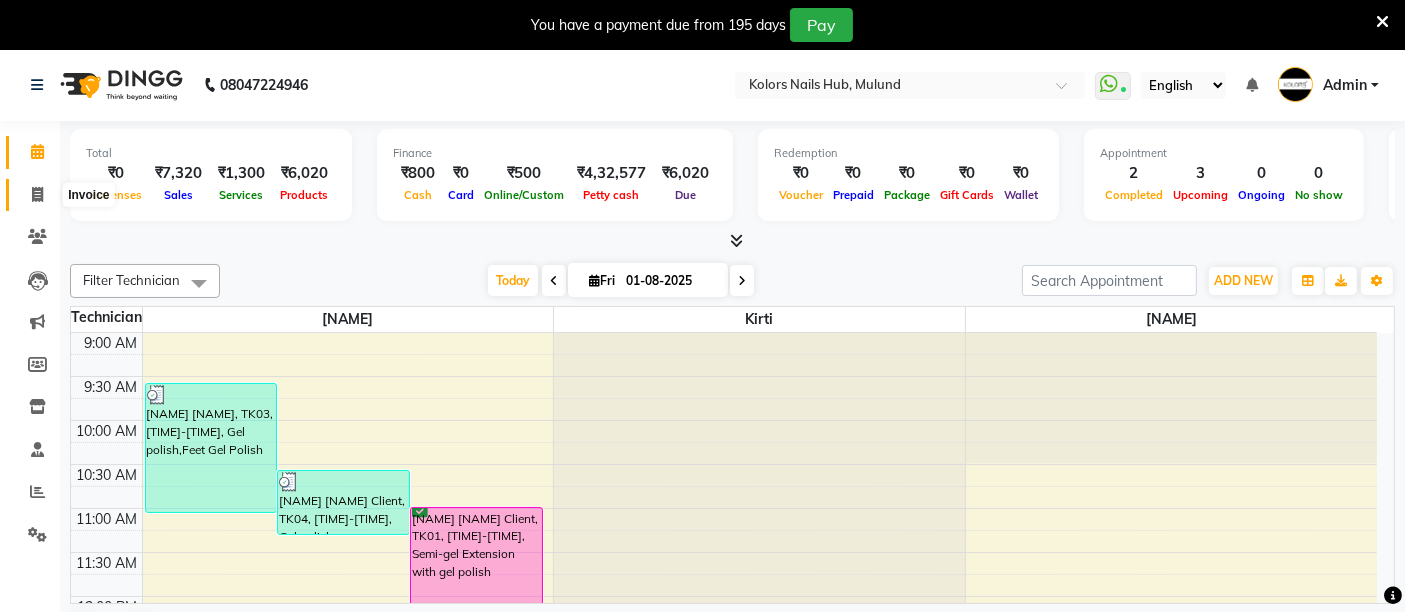 click 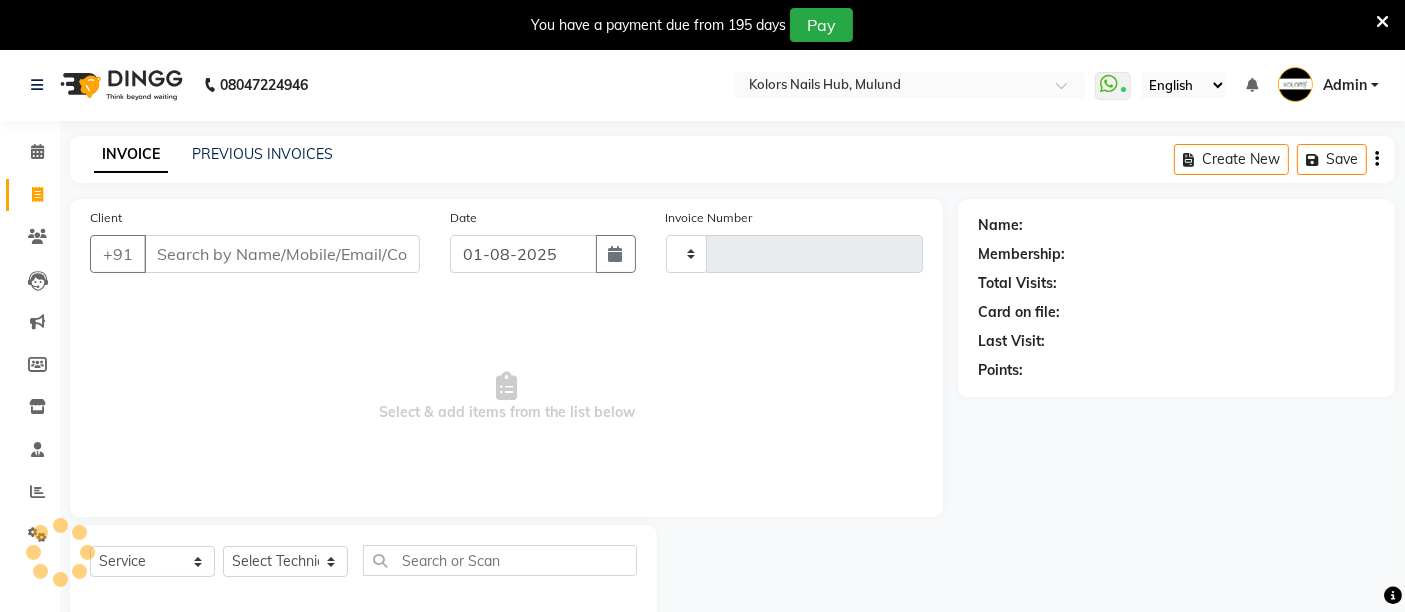 type on "0481" 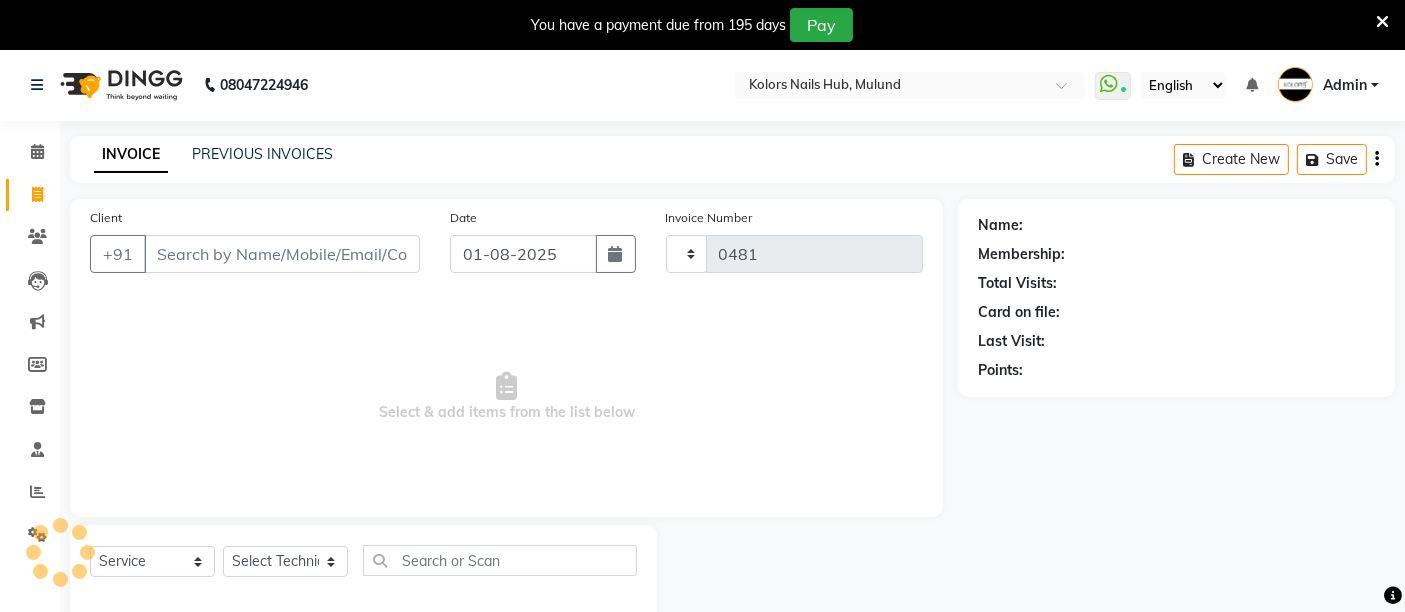 select on "7121" 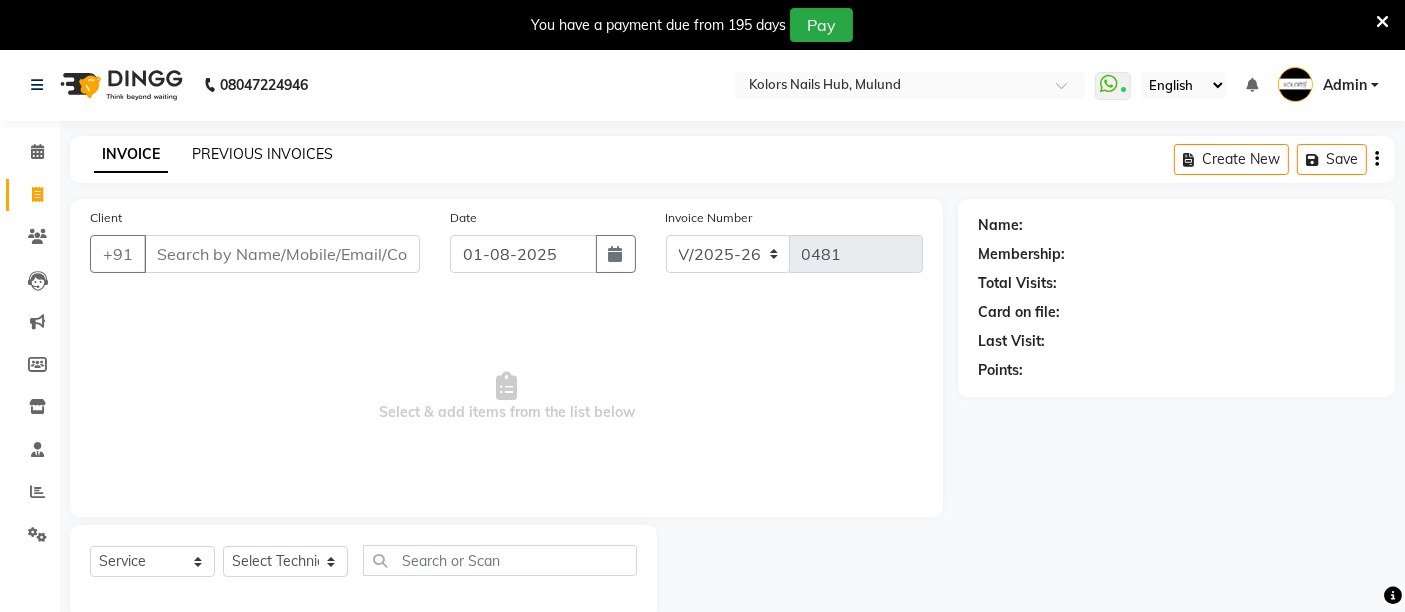 click on "PREVIOUS INVOICES" 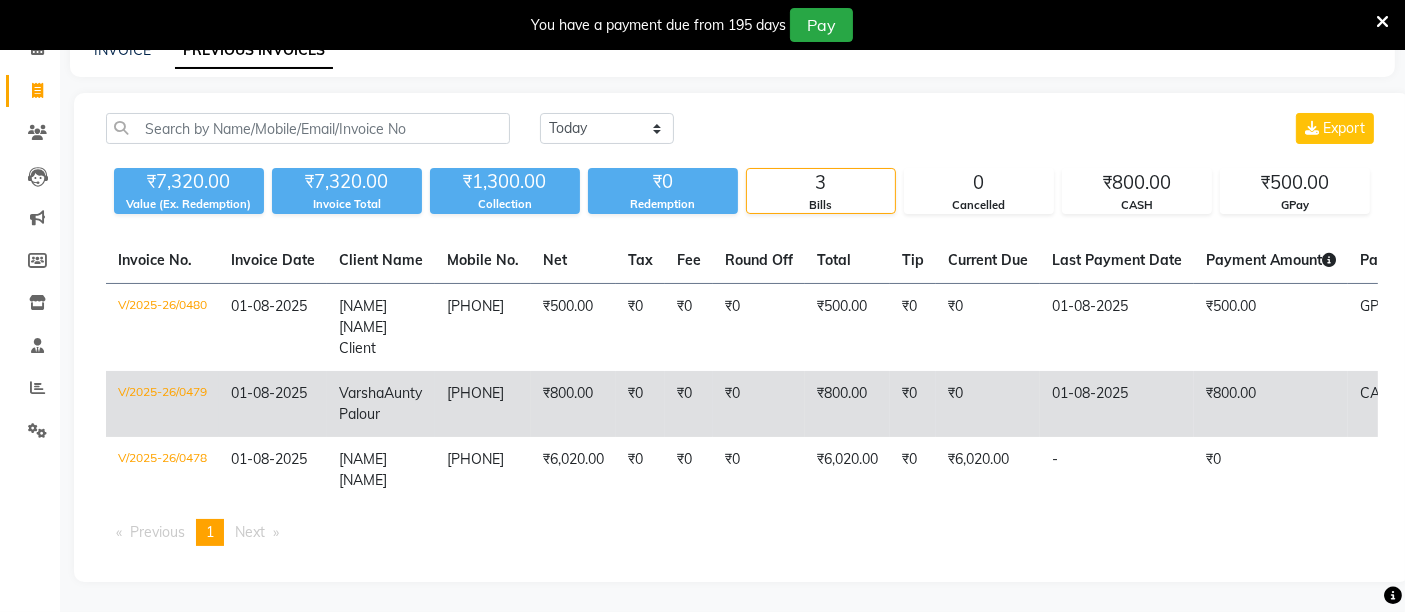 scroll, scrollTop: 140, scrollLeft: 0, axis: vertical 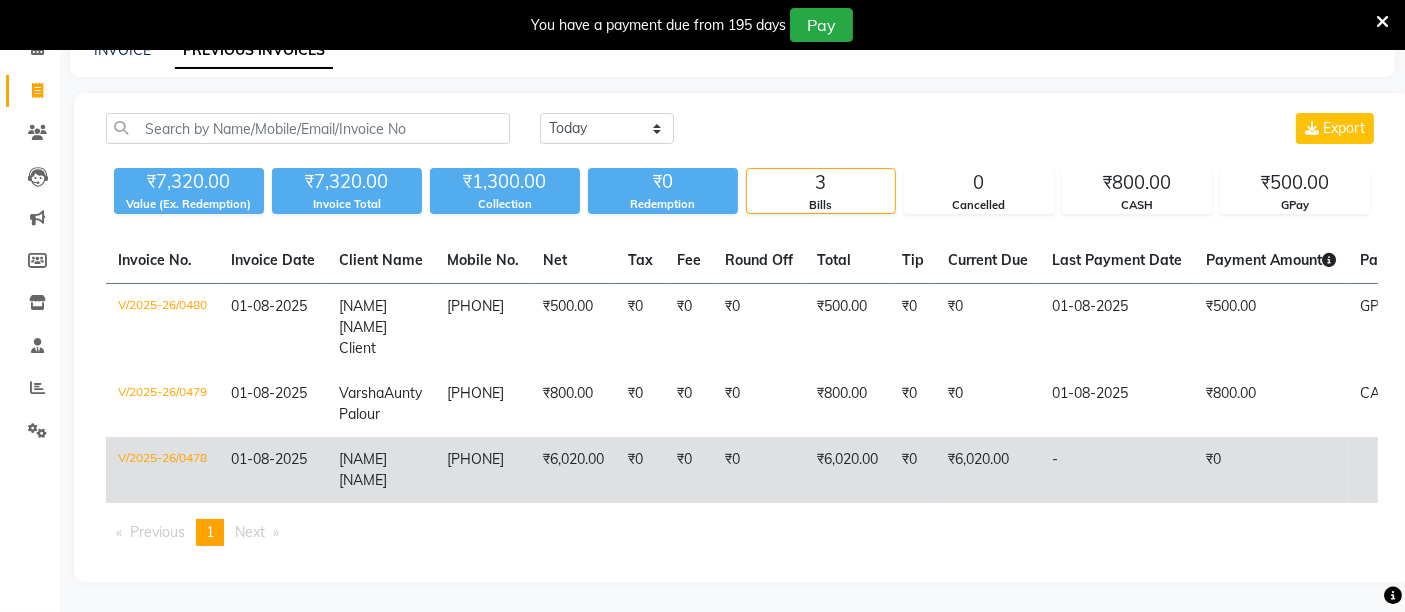 click on "₹0" 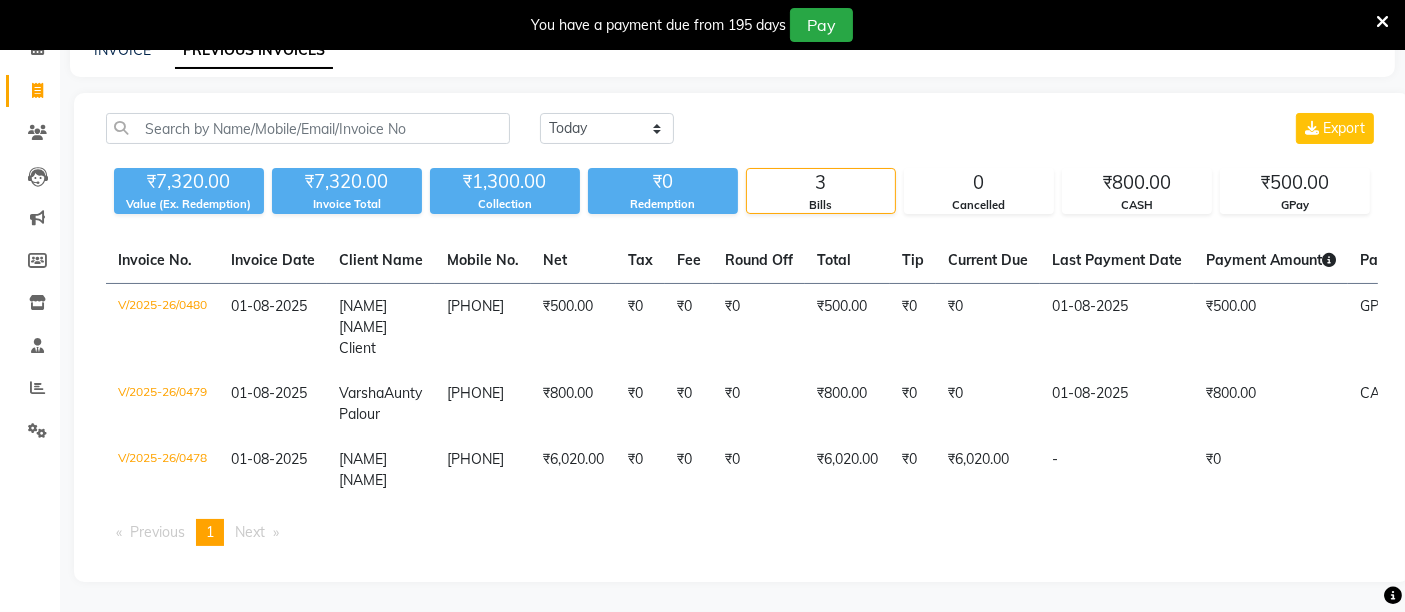 scroll, scrollTop: 0, scrollLeft: 0, axis: both 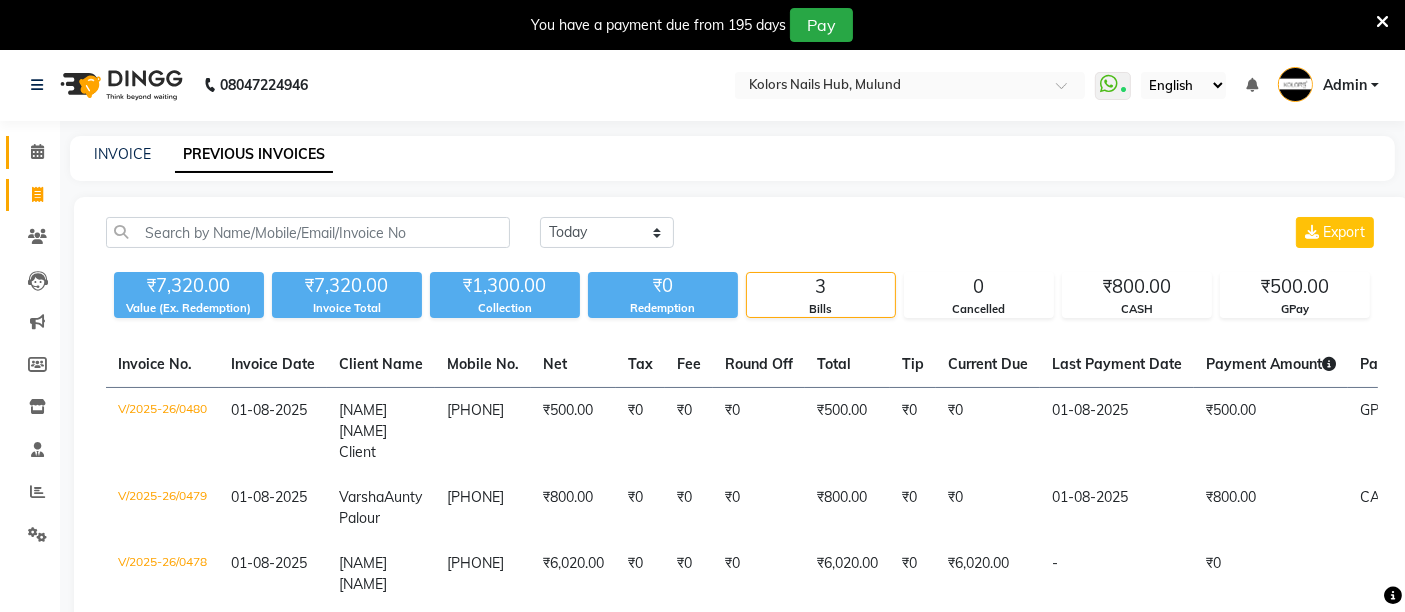click 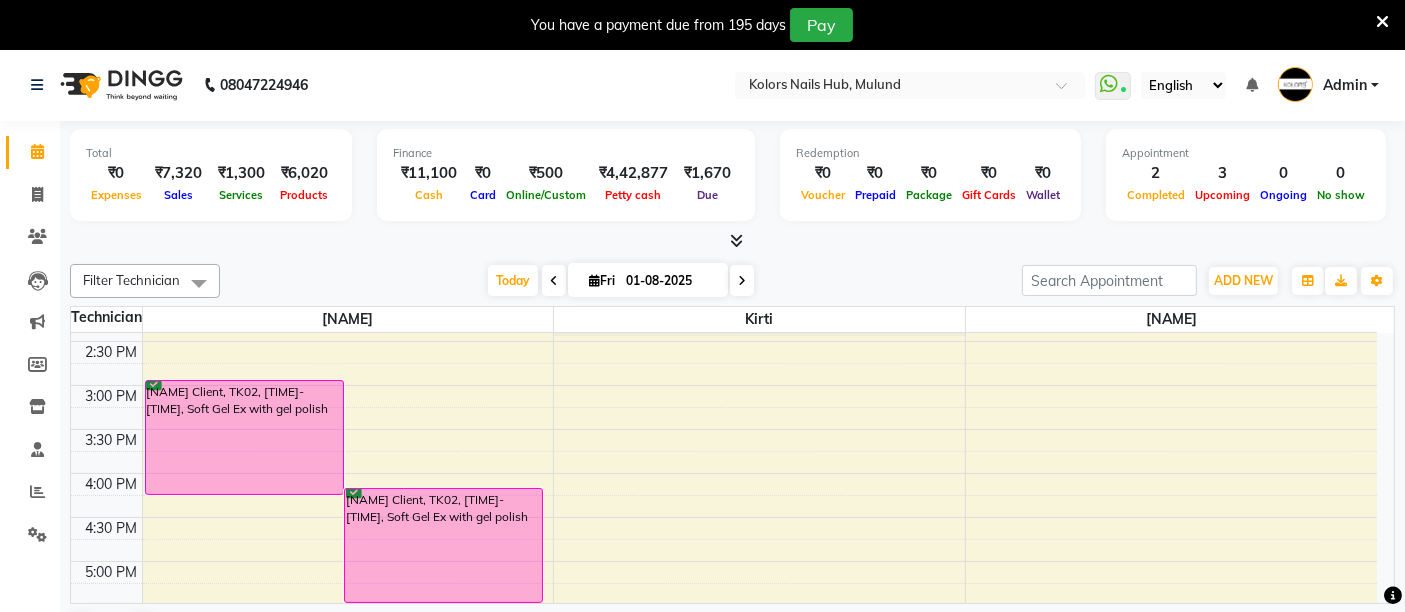 scroll, scrollTop: 685, scrollLeft: 0, axis: vertical 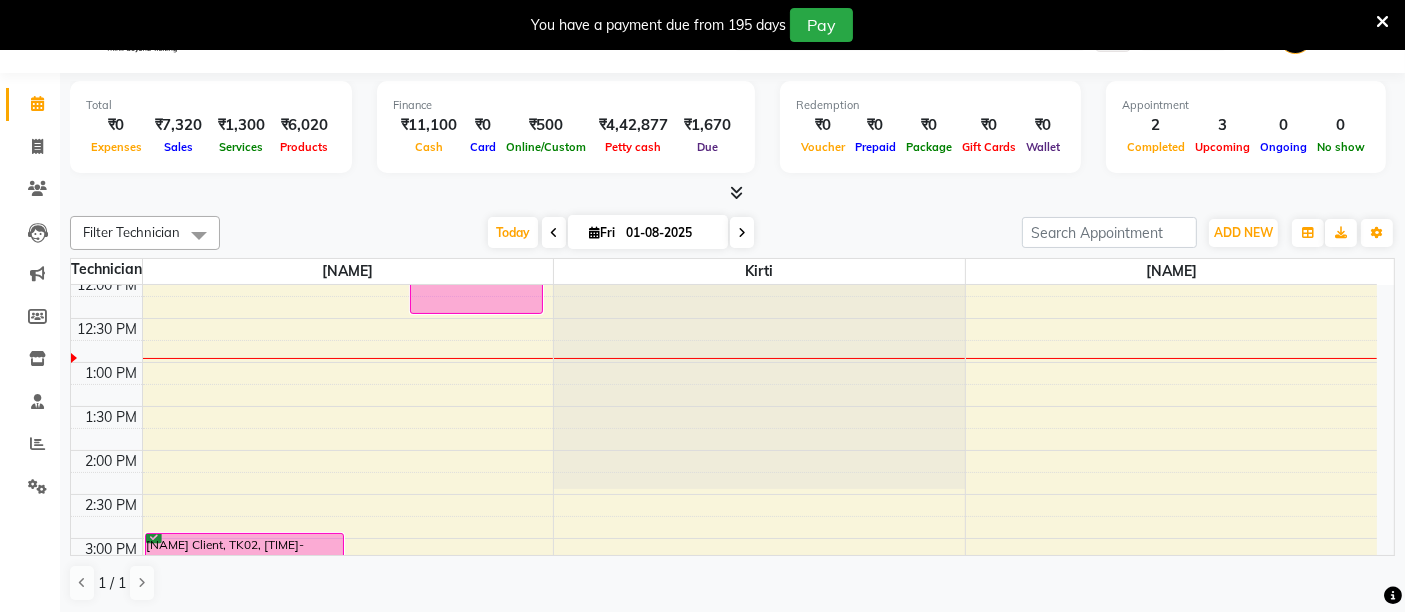 click at bounding box center [736, 192] 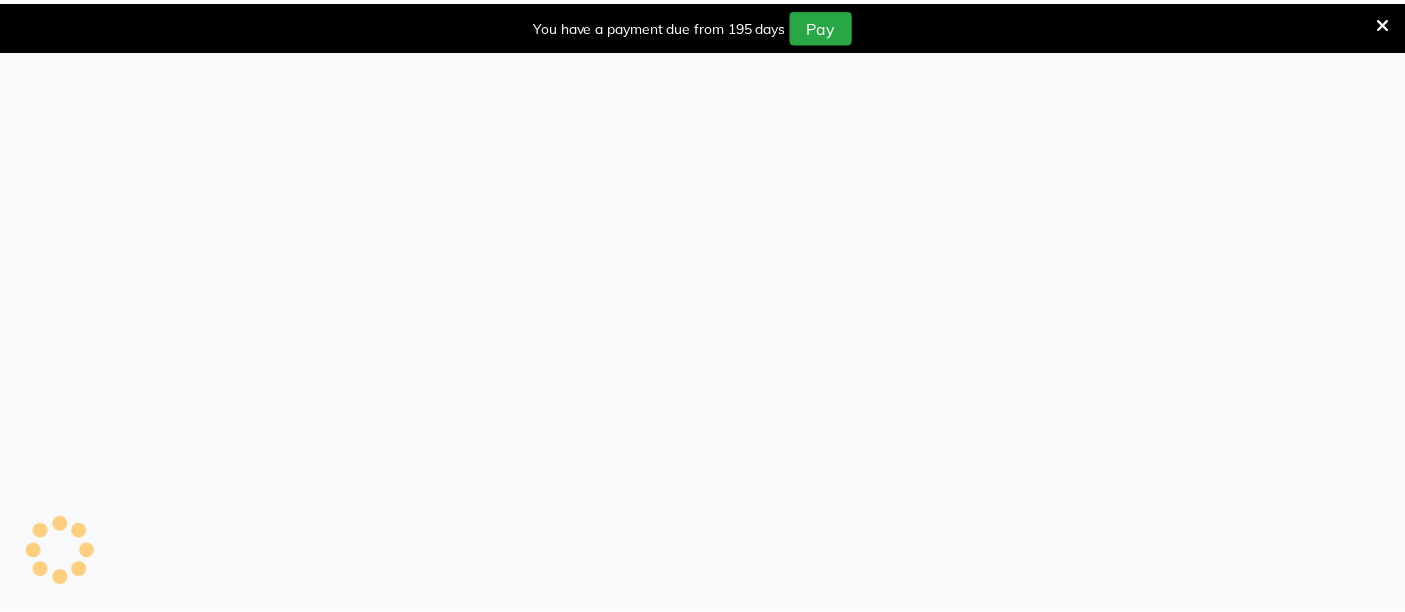 scroll, scrollTop: 0, scrollLeft: 0, axis: both 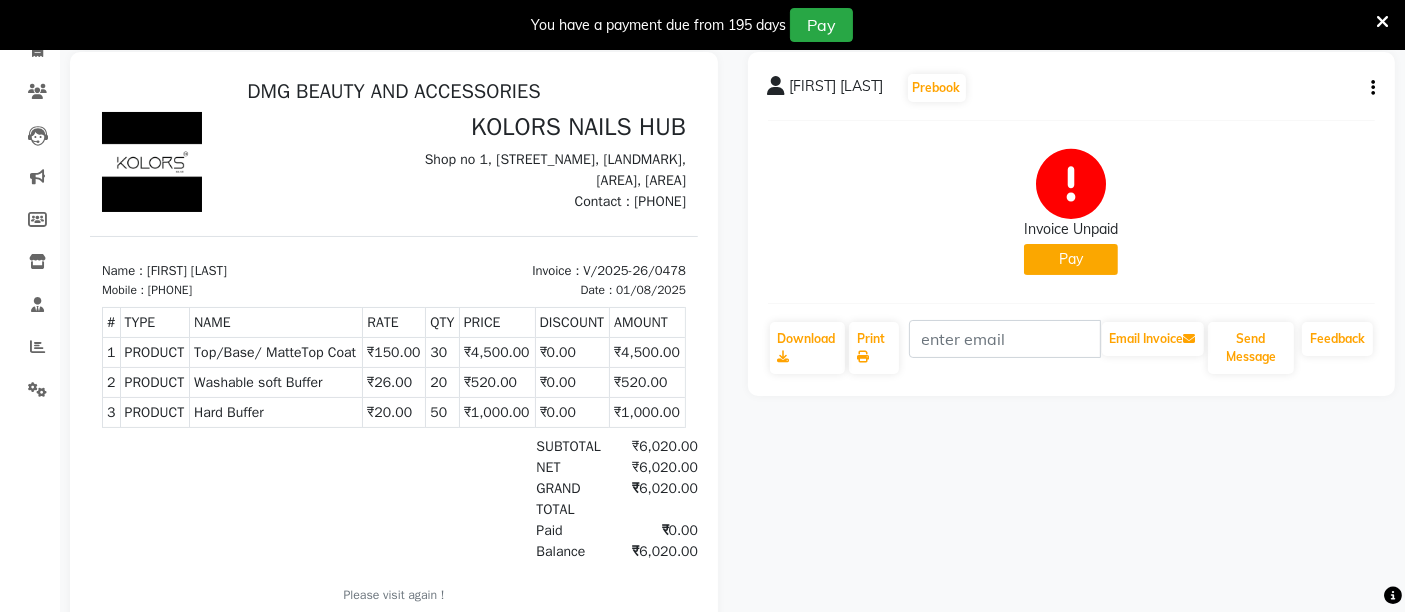 click on "Pay" 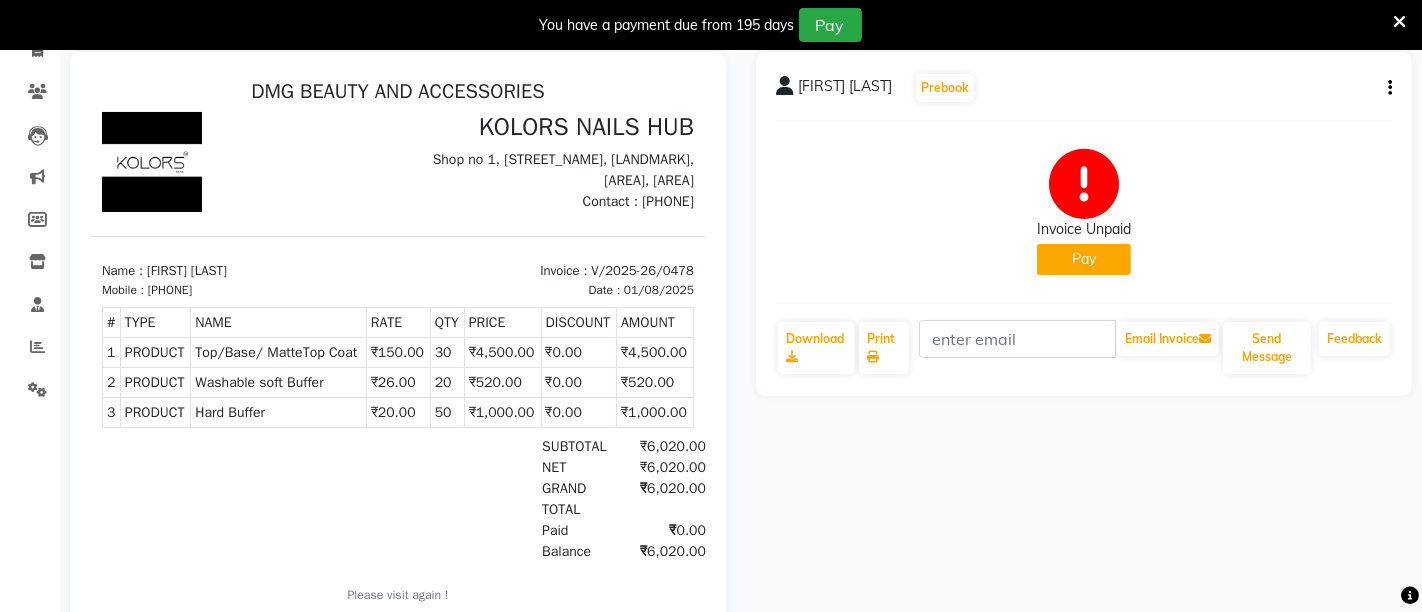 select on "1" 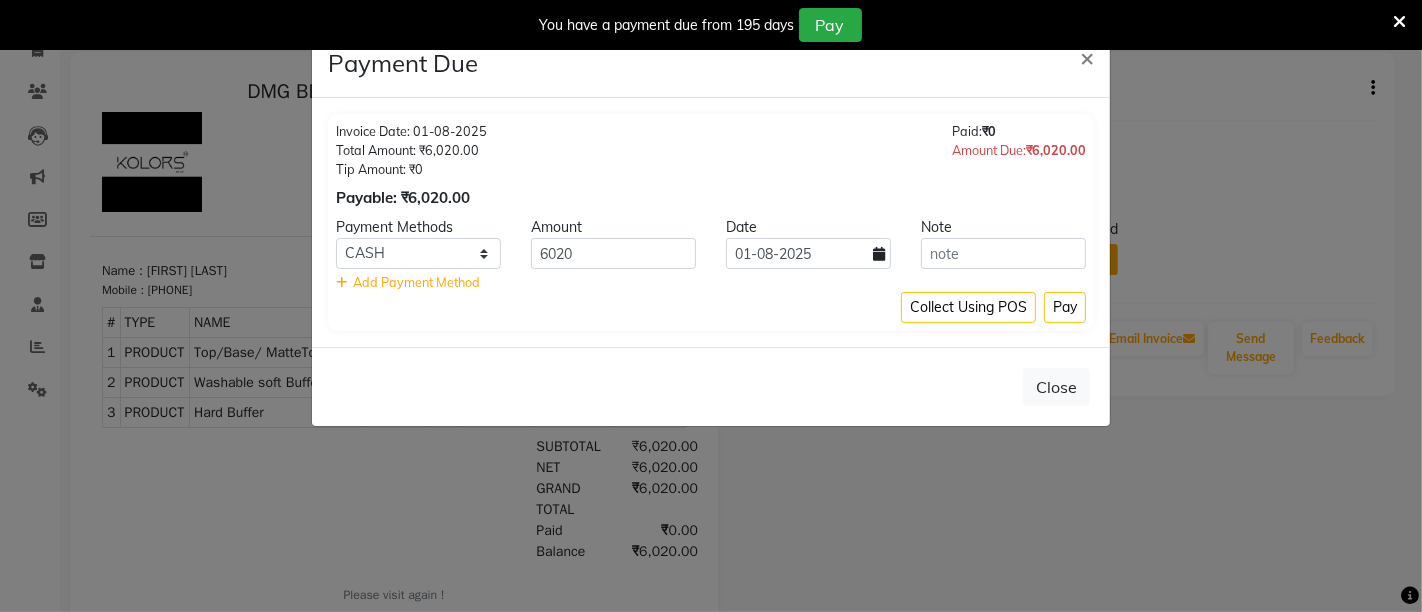 click on "Payment Due × Invoice Date: 01-08-2025 Total Amount: ₹6,020.00 Tip Amount: ₹0 Payable: ₹6,020.00 Paid:  ₹0 Amount Due:  ₹6,020.00 Payment Methods Amount Date Note Credit Card CARD Debit Card GPay Visa Card CASH PhonePe 6020 01-08-2025    Add Payment Method Collect Using POS Pay  Close" 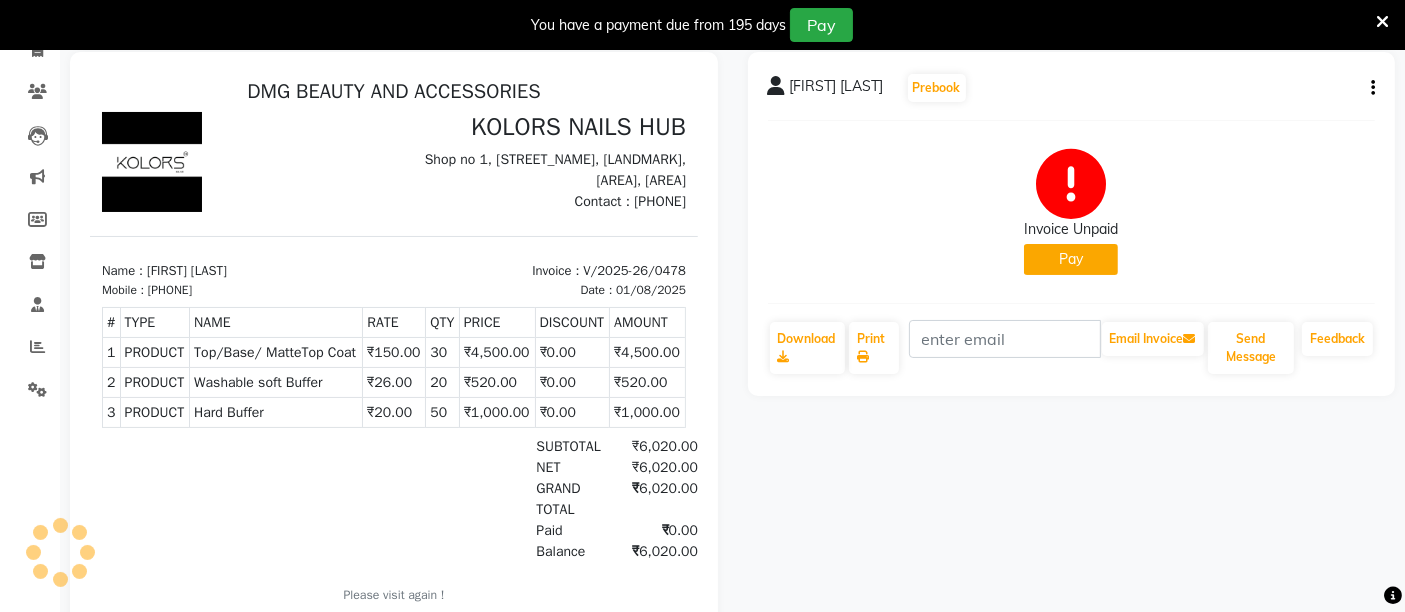 click on "Pay" 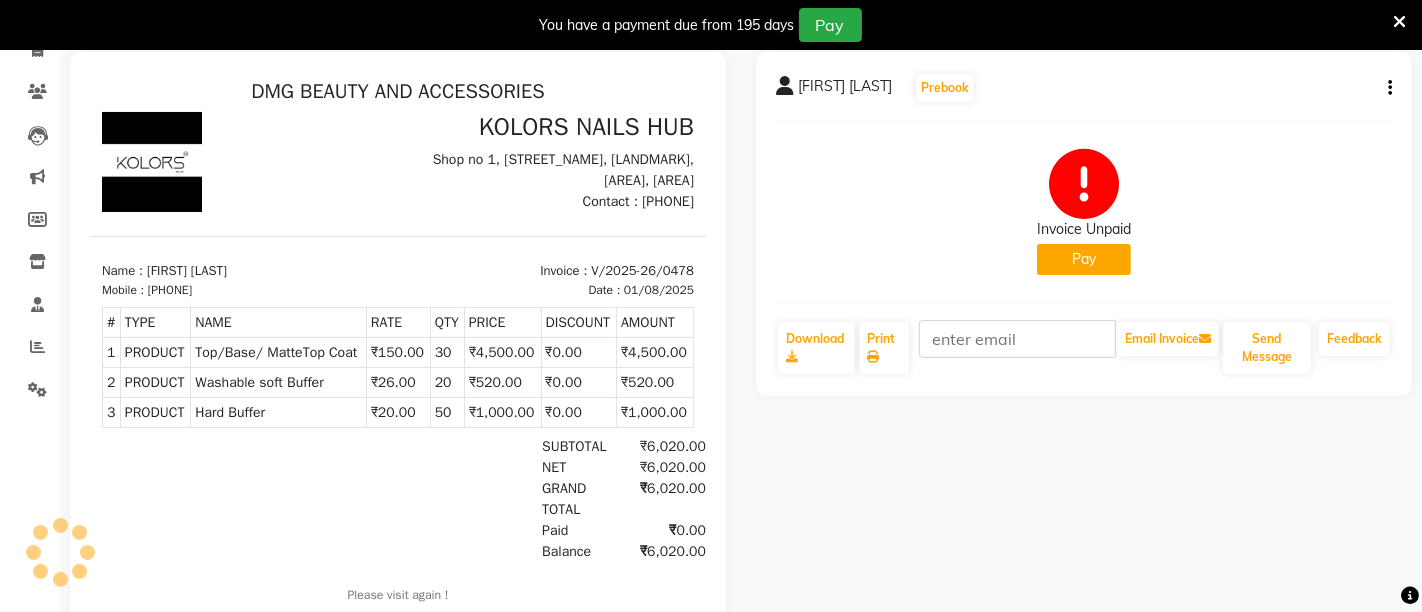 select on "1" 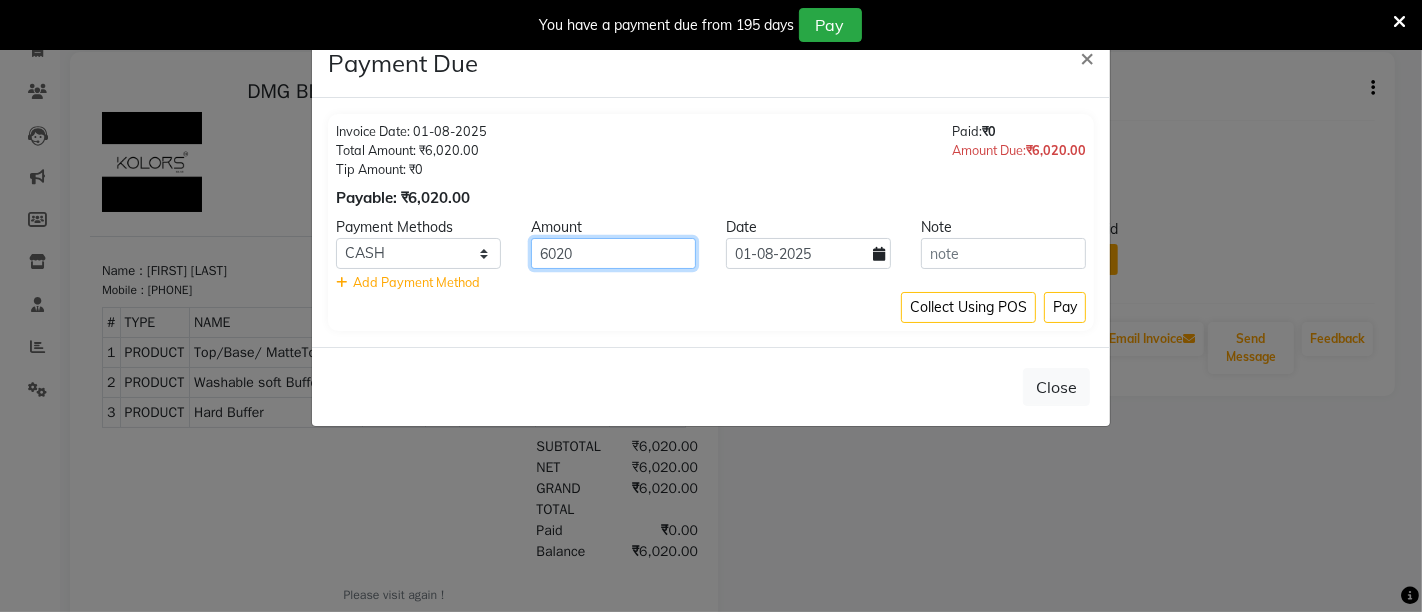 click on "6020" 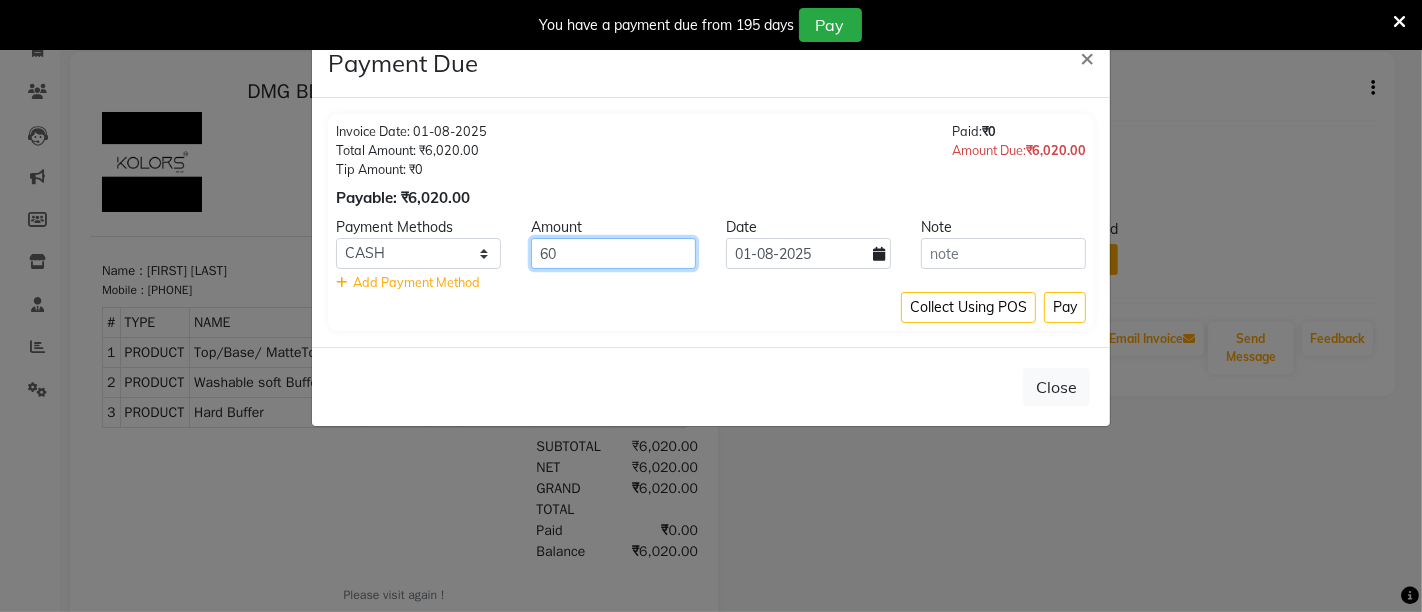 type on "6" 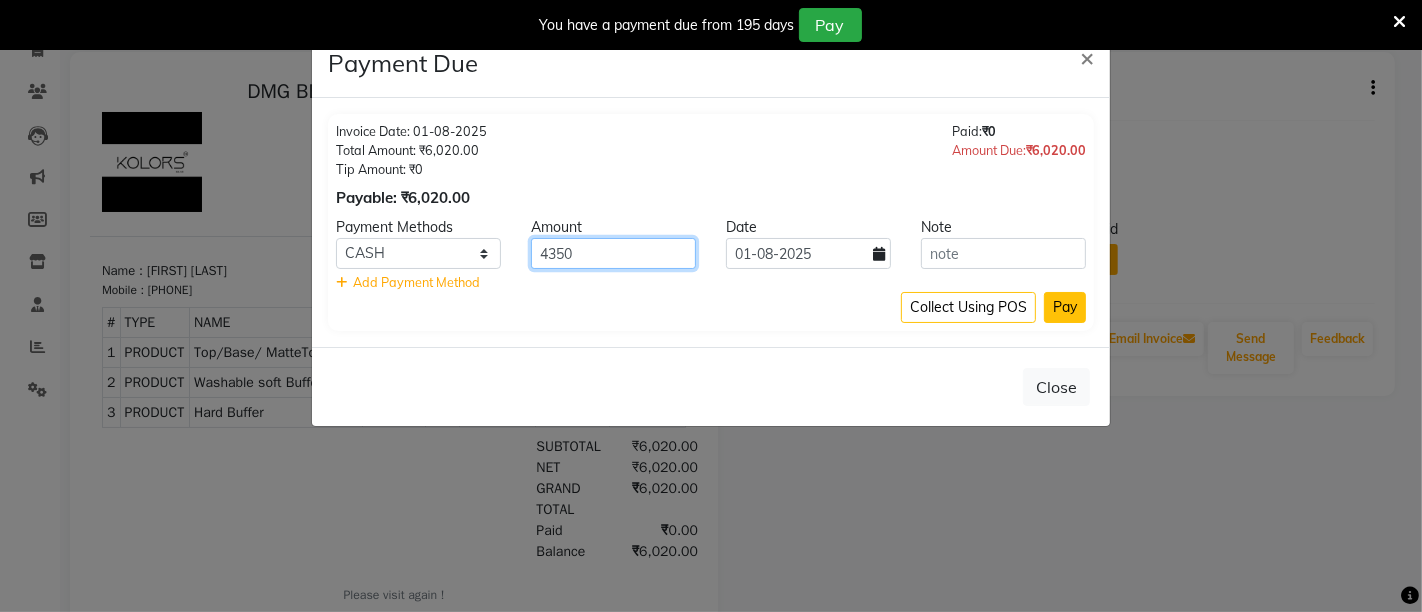 type on "4350" 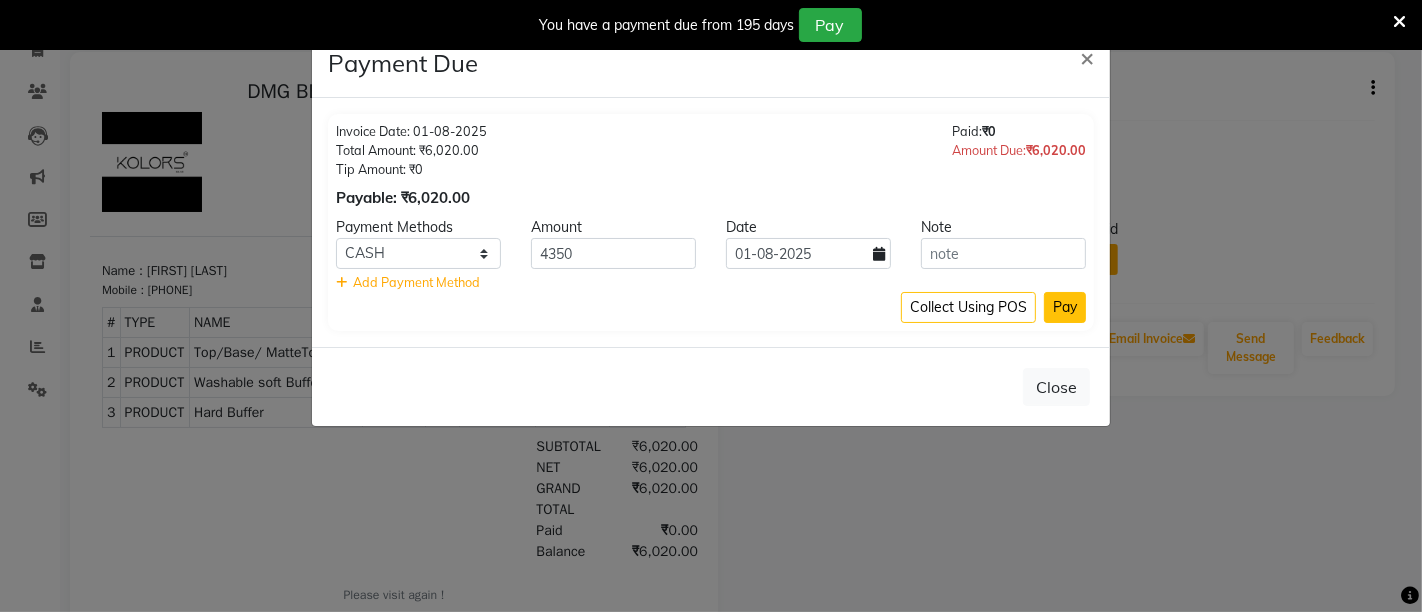 click on "Pay" 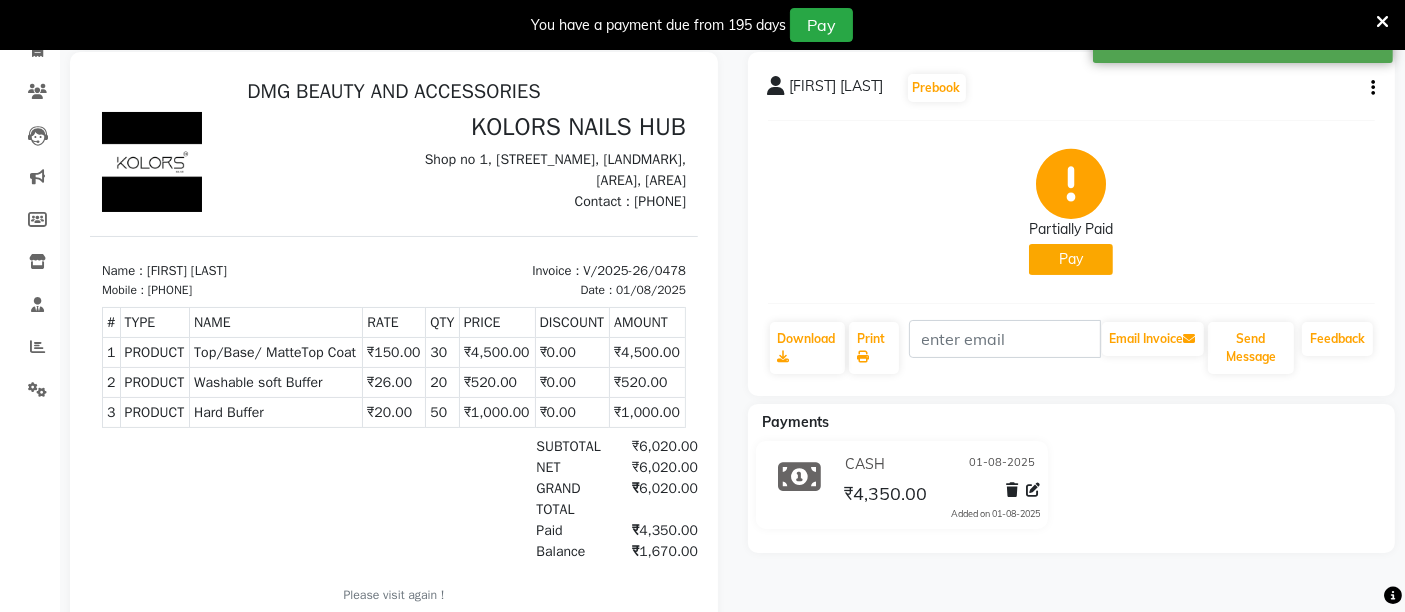 scroll, scrollTop: 0, scrollLeft: 0, axis: both 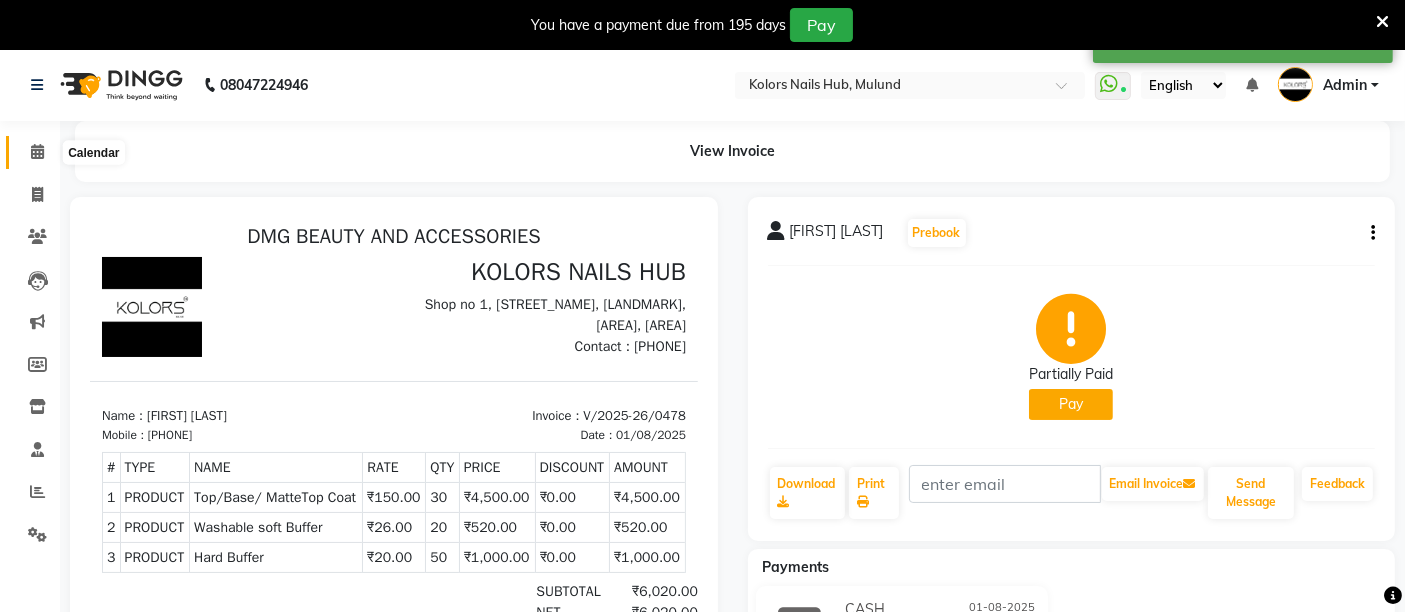 click 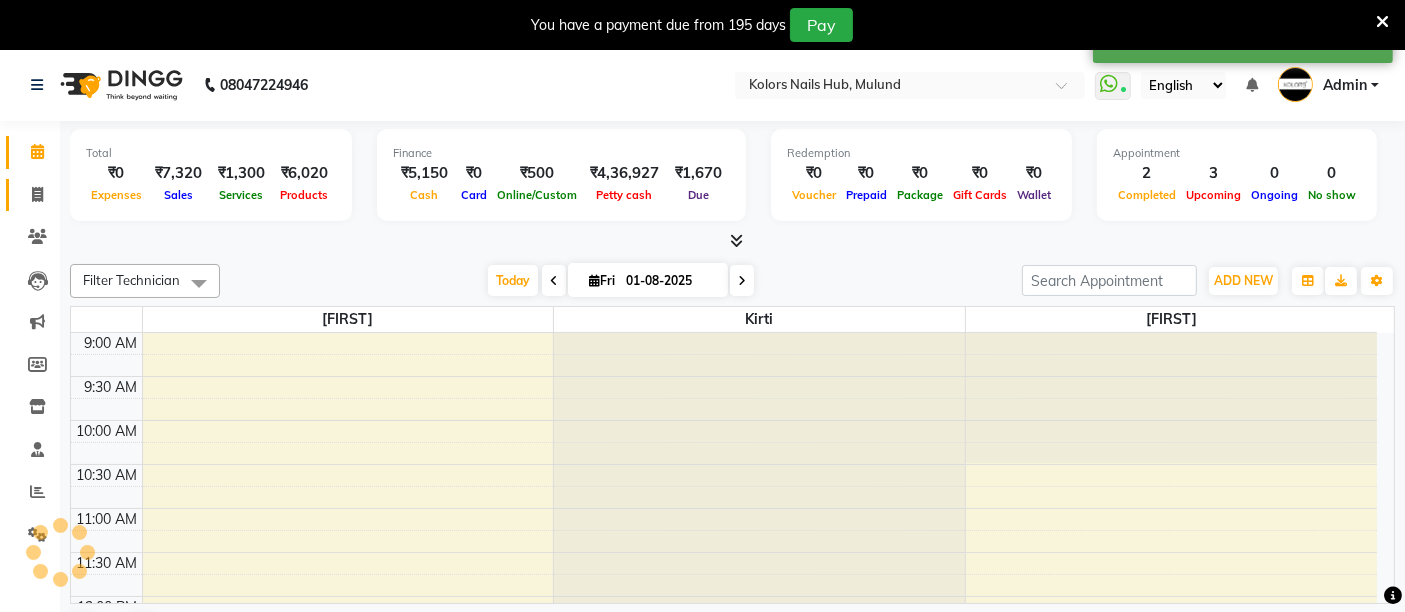 scroll, scrollTop: 0, scrollLeft: 0, axis: both 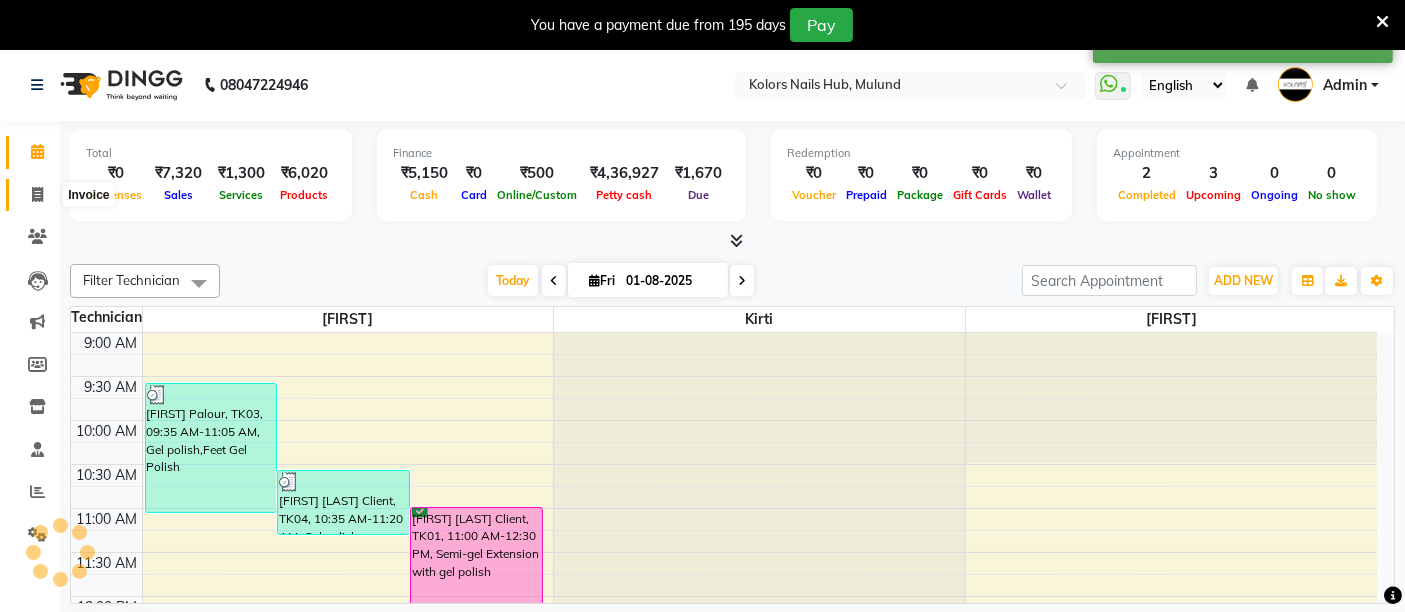click 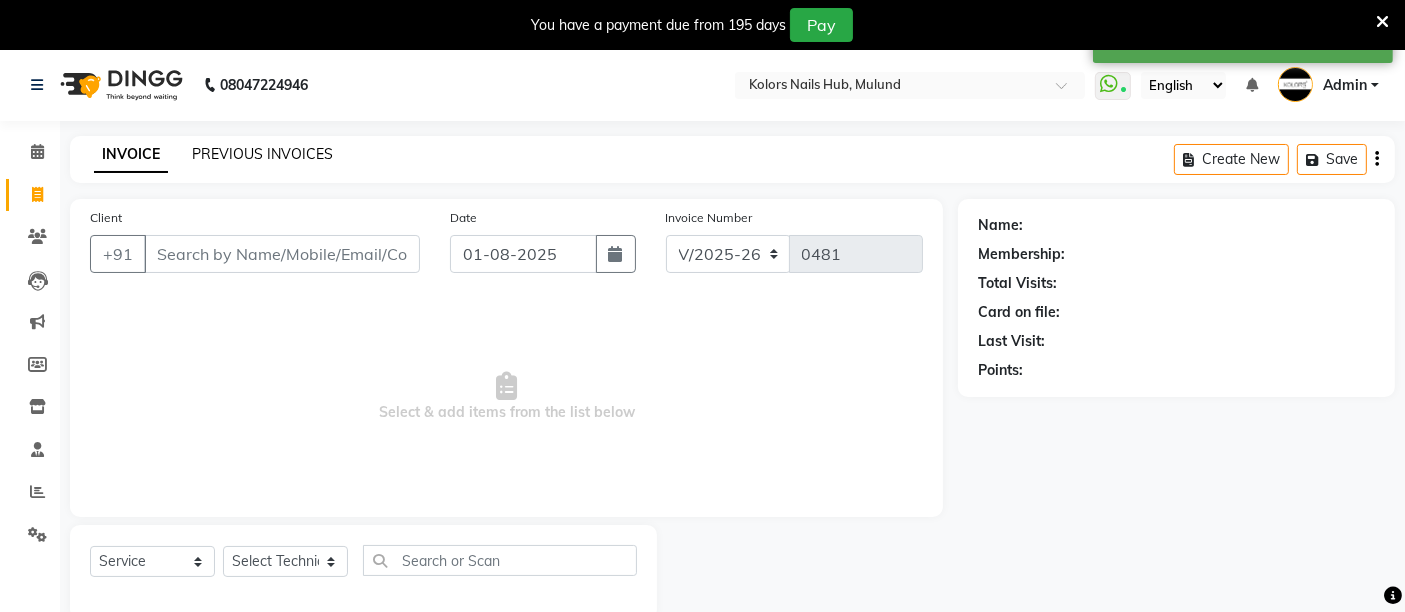 click on "PREVIOUS INVOICES" 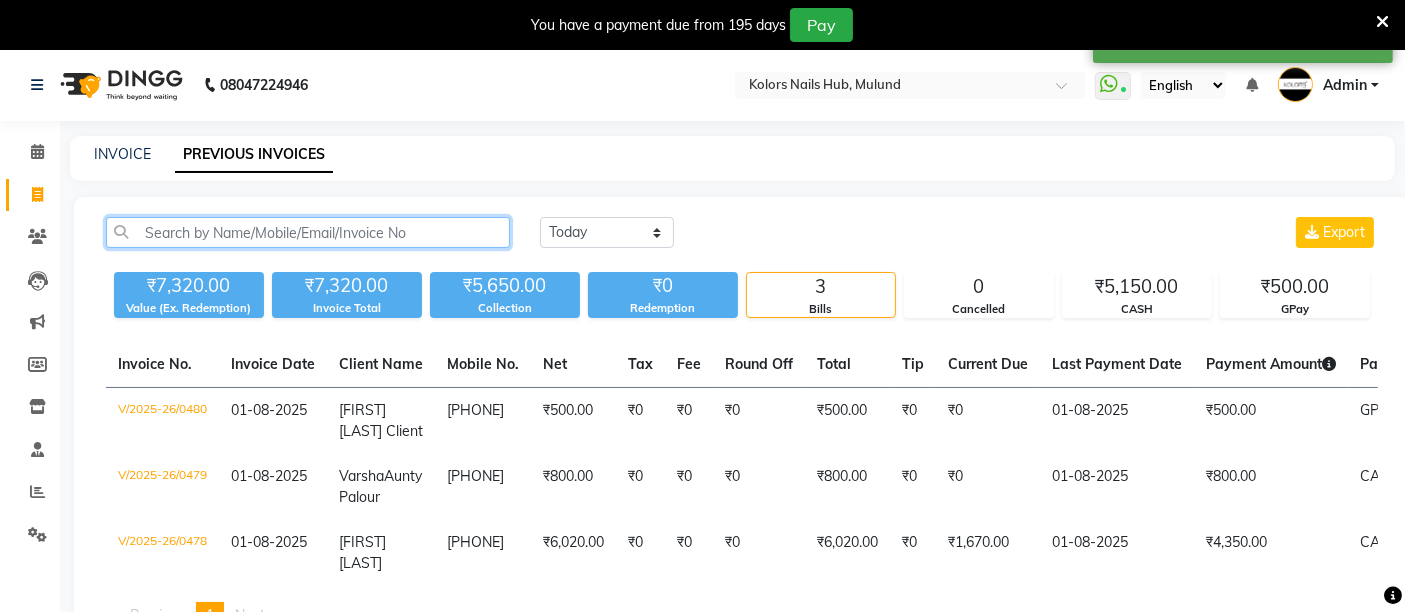 click 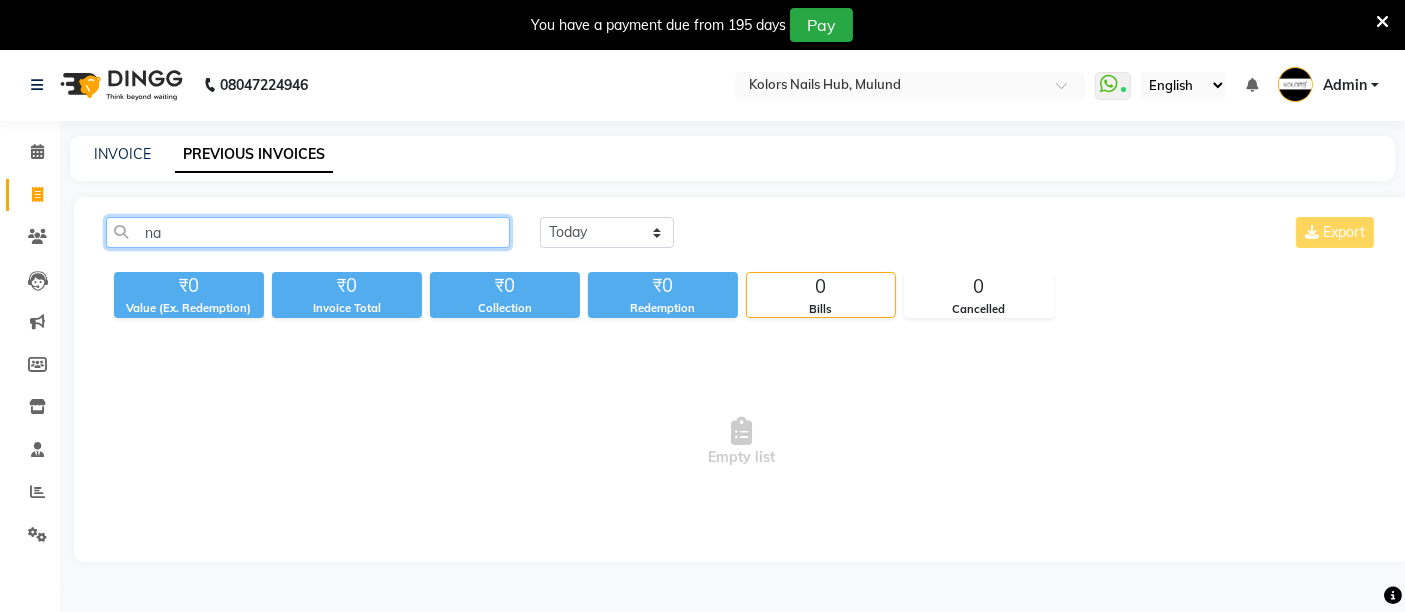 type on "n" 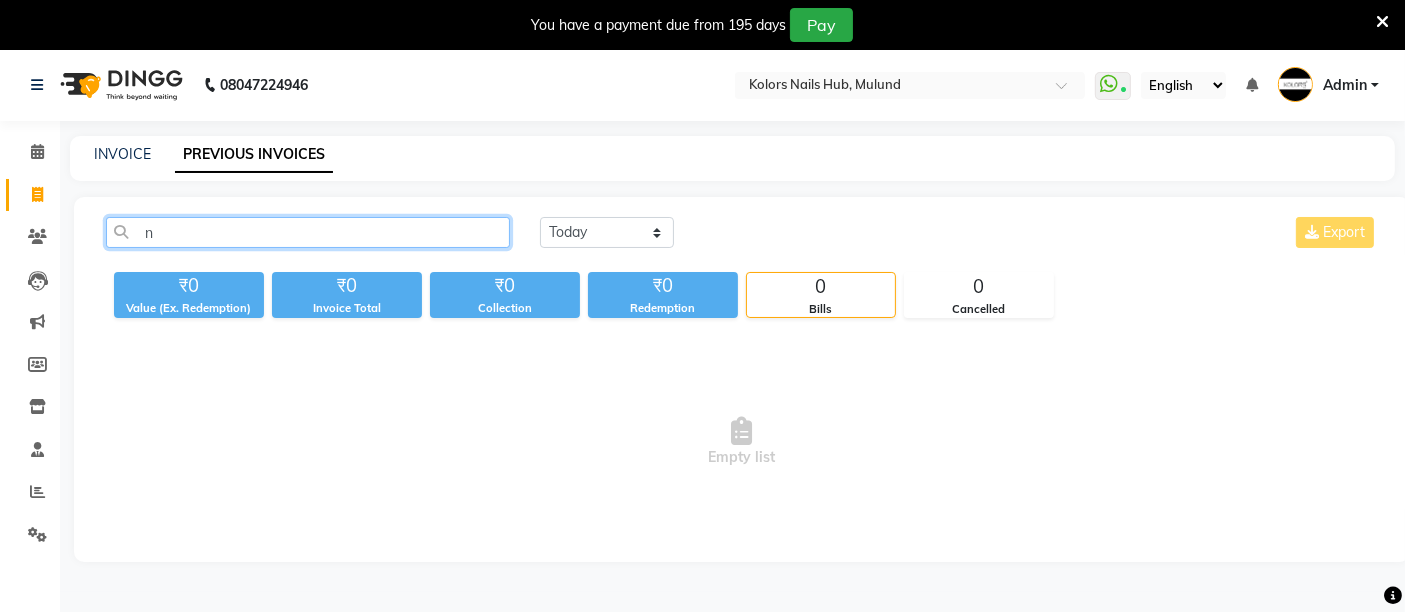 type 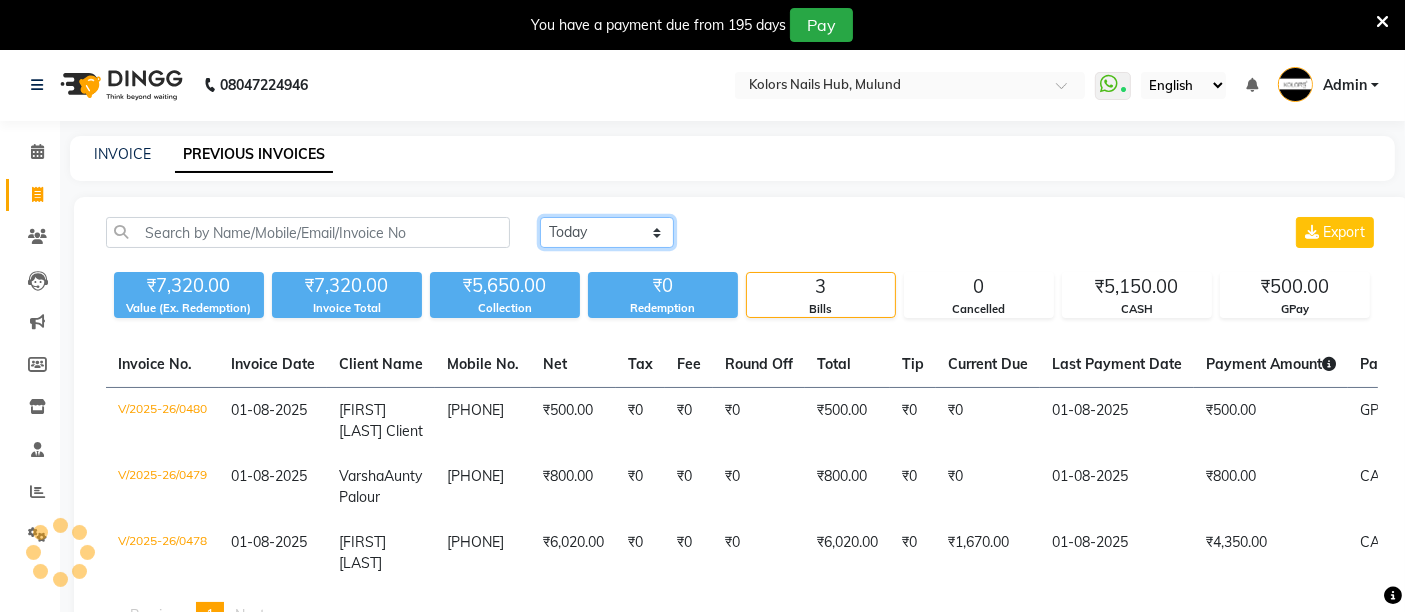 click on "Today Yesterday Custom Range" 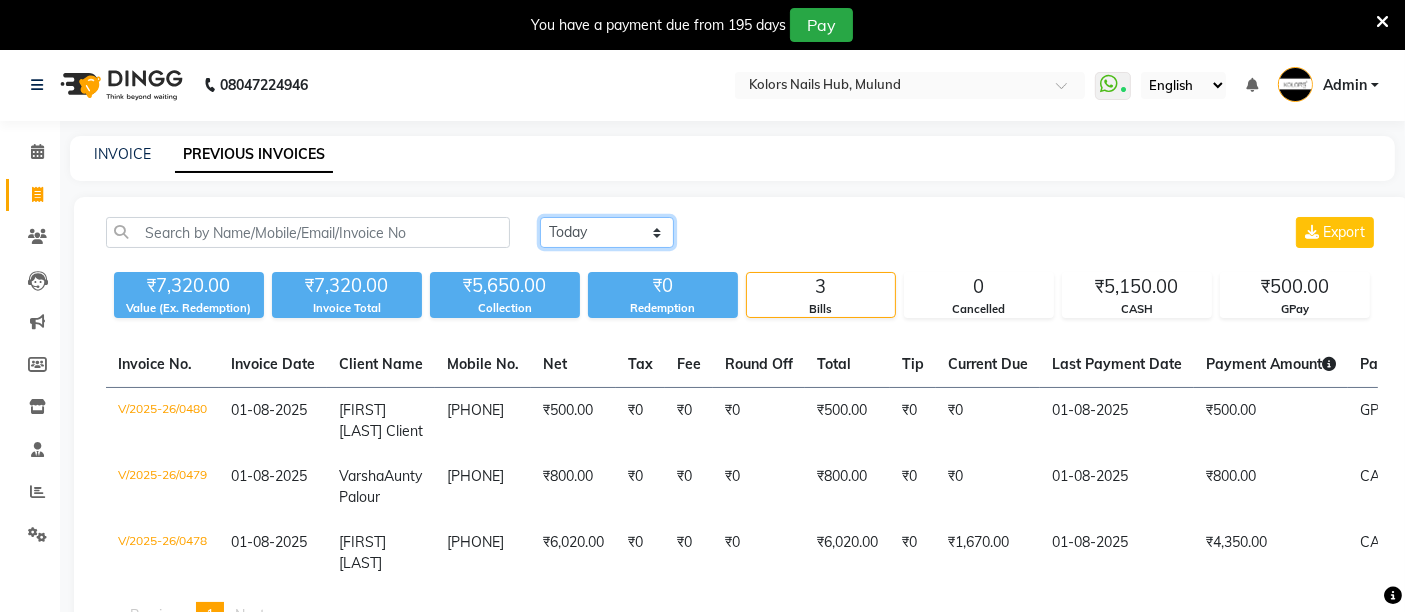 select on "range" 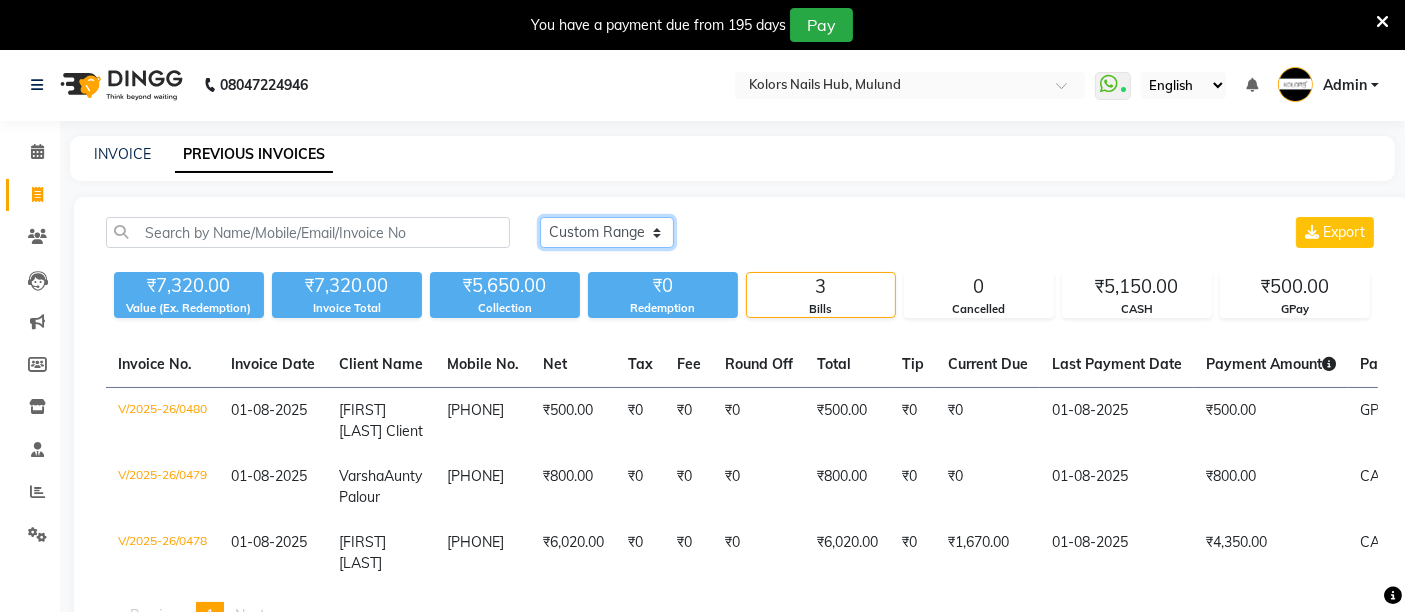 click on "Today Yesterday Custom Range" 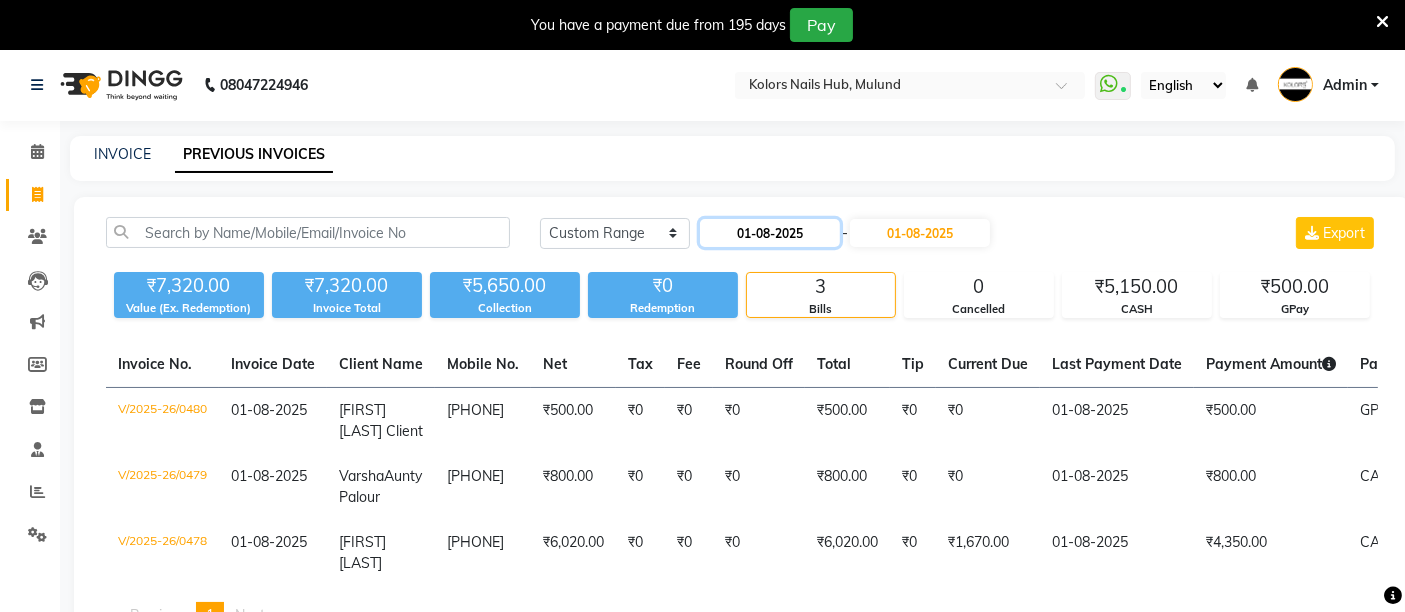 click on "01-08-2025" 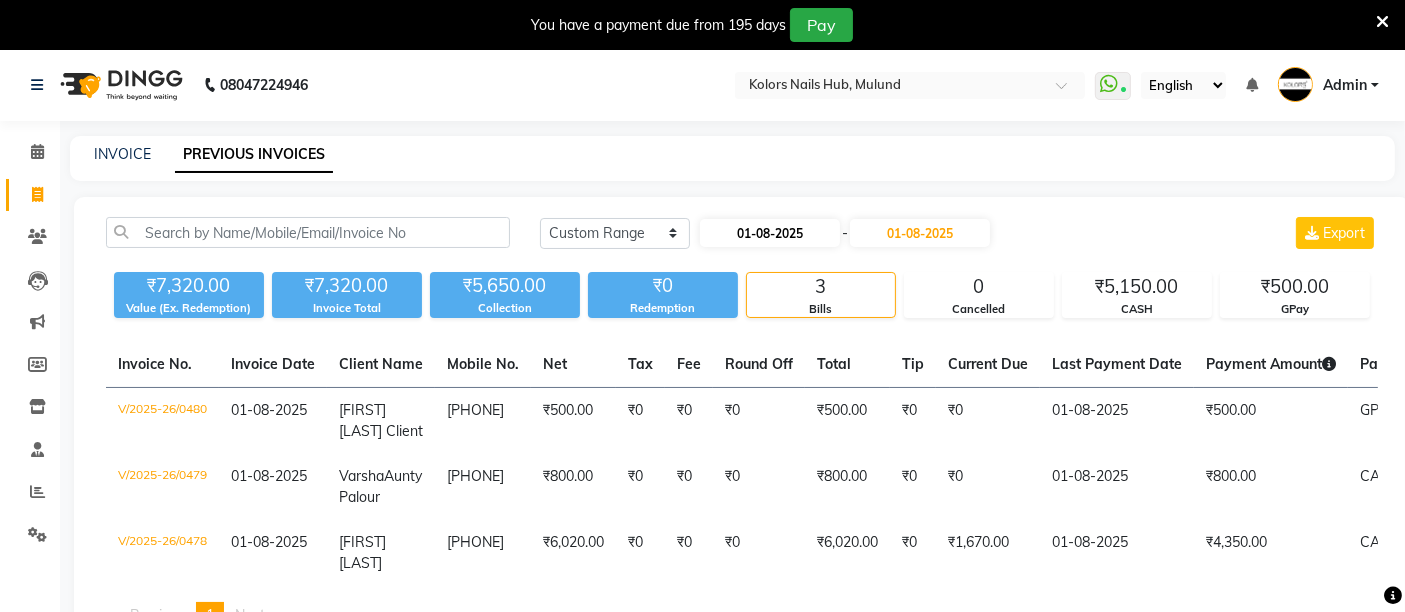 select on "8" 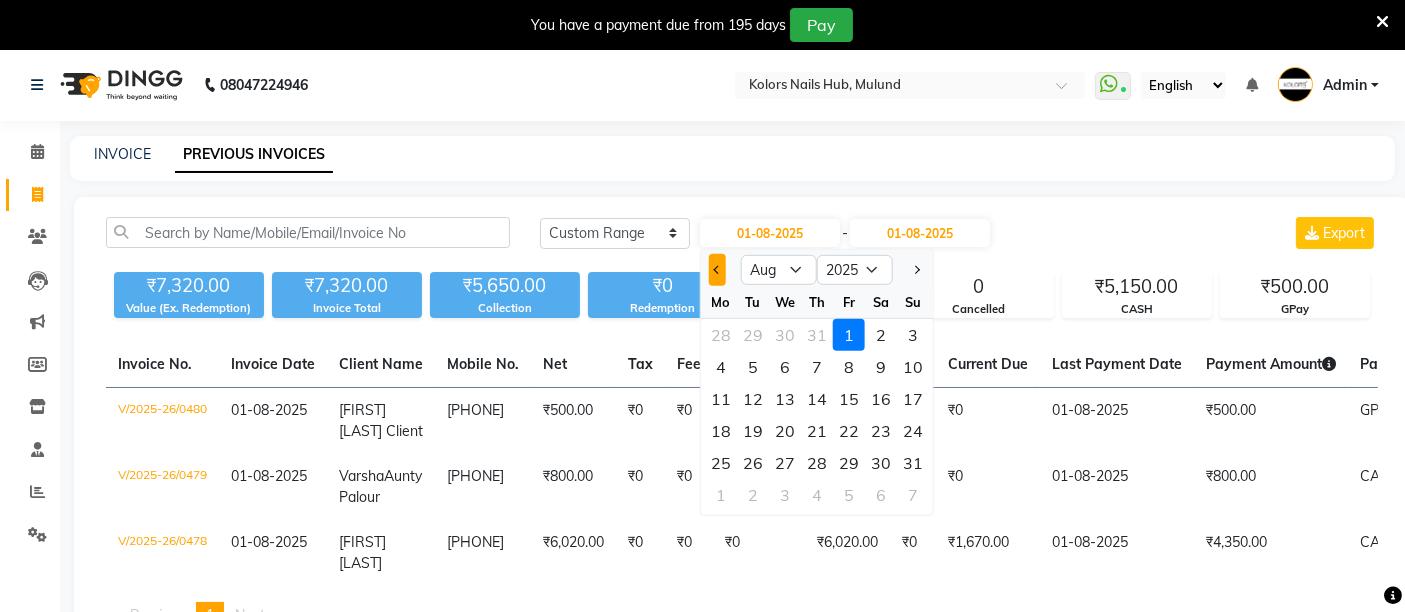 click 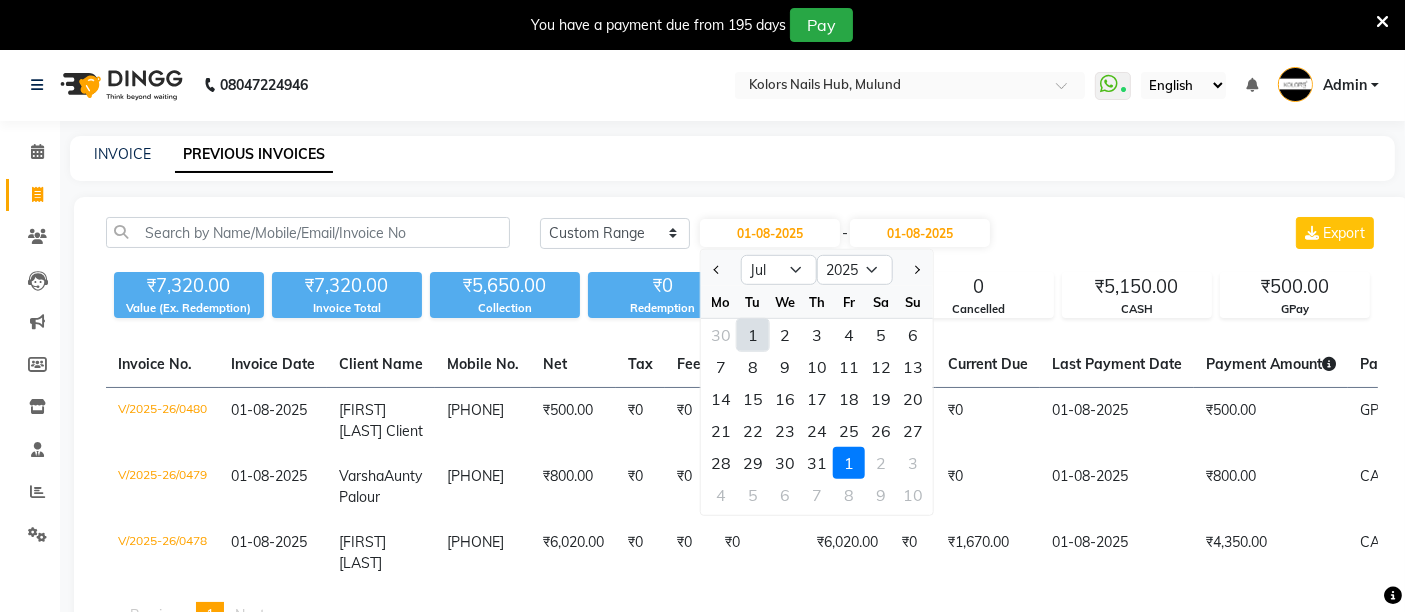 click on "1" 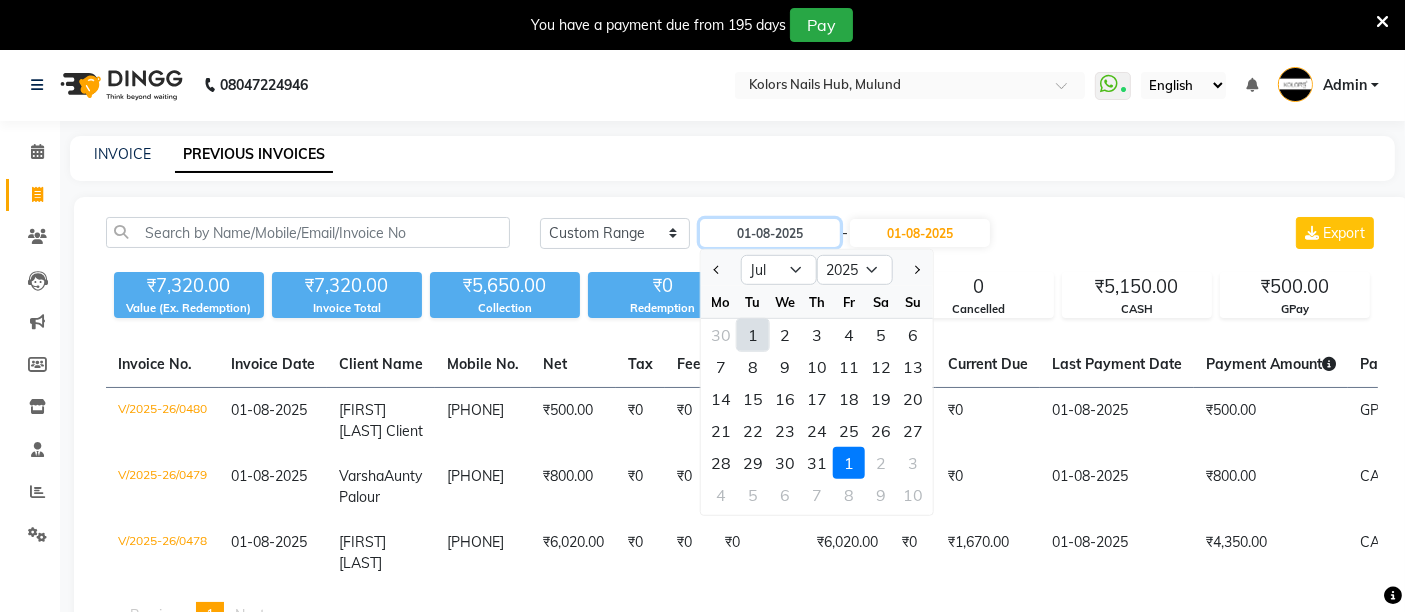 type on "01-07-2025" 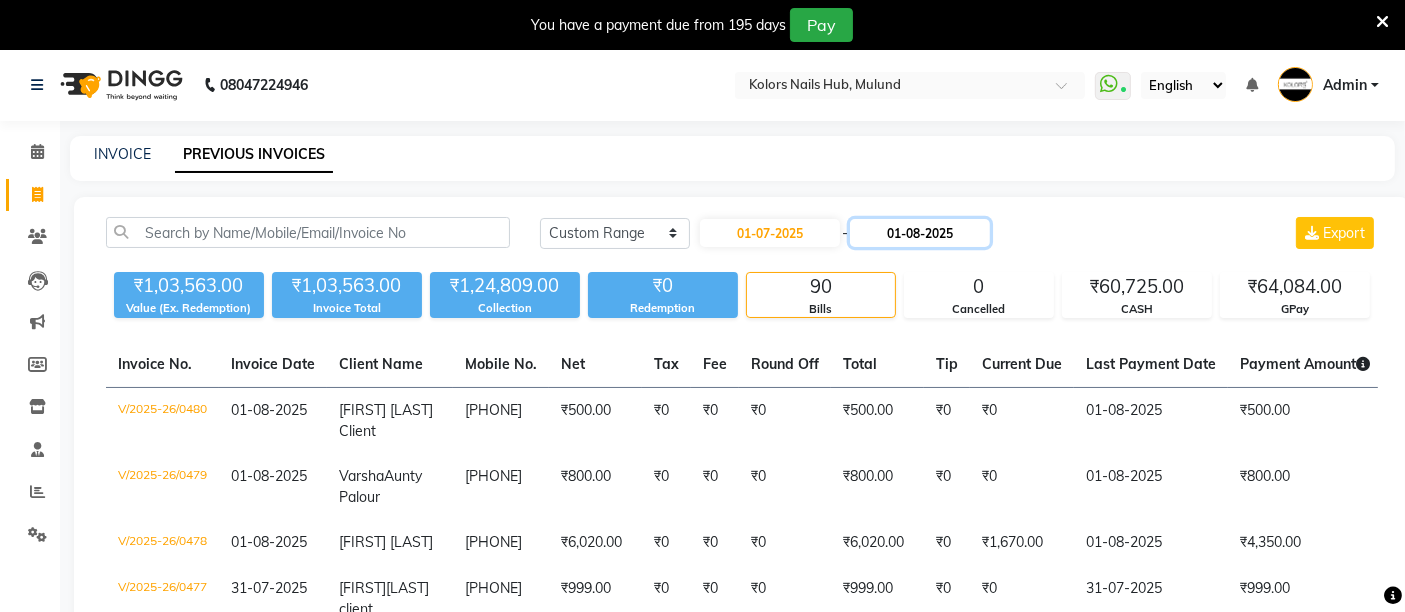click on "01-08-2025" 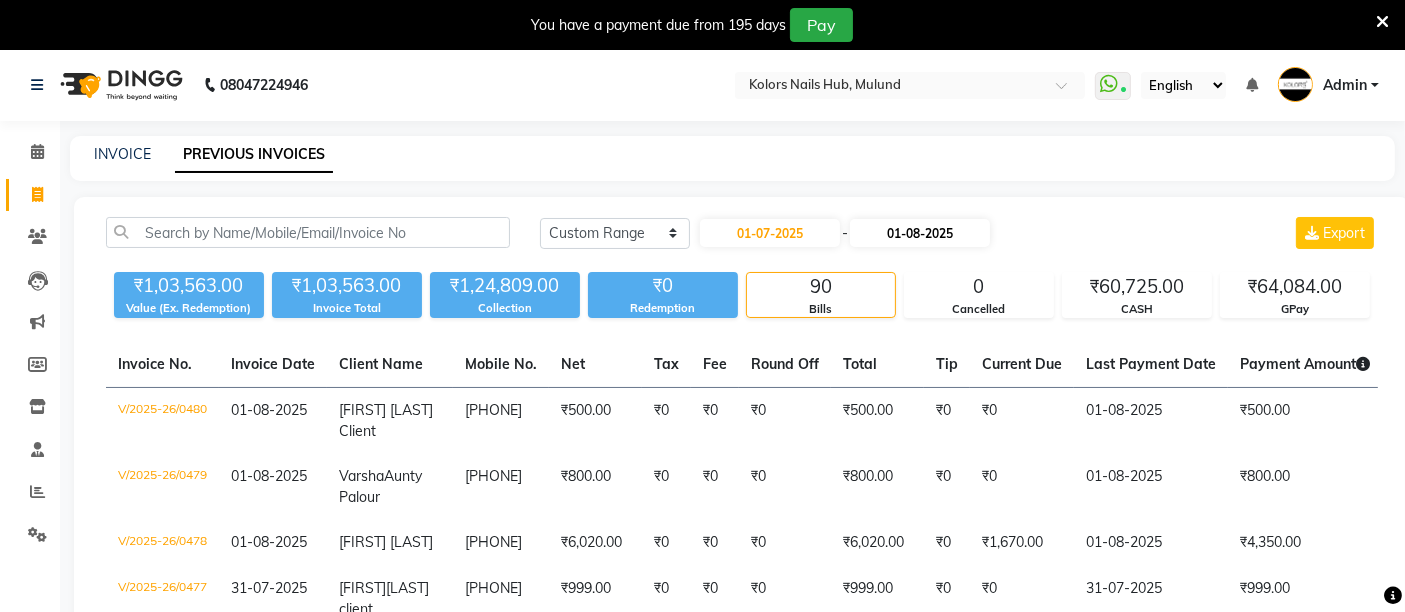 select on "8" 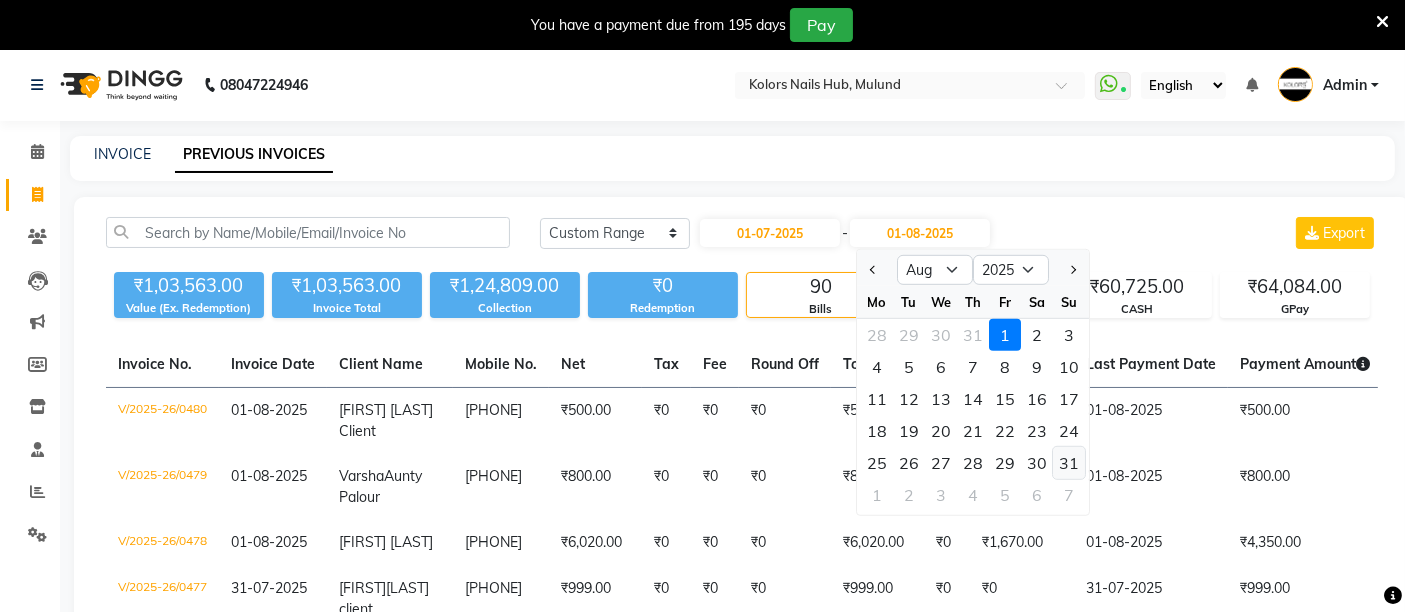 click on "31" 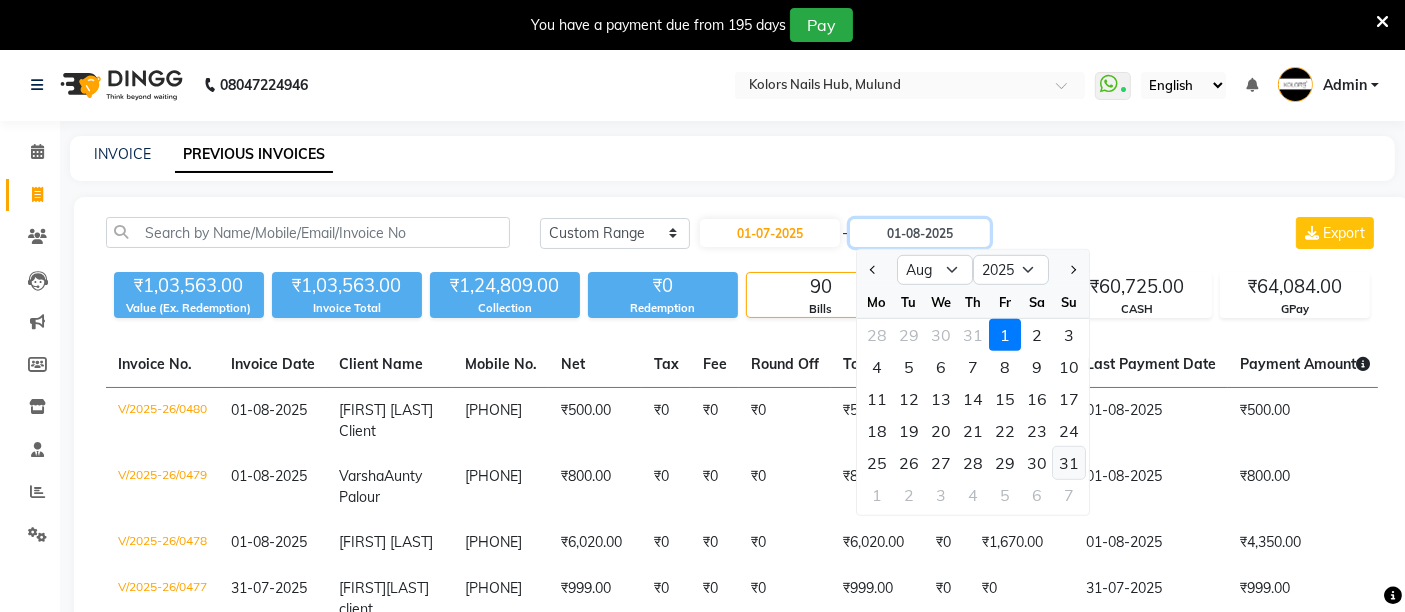 type on "31-08-2025" 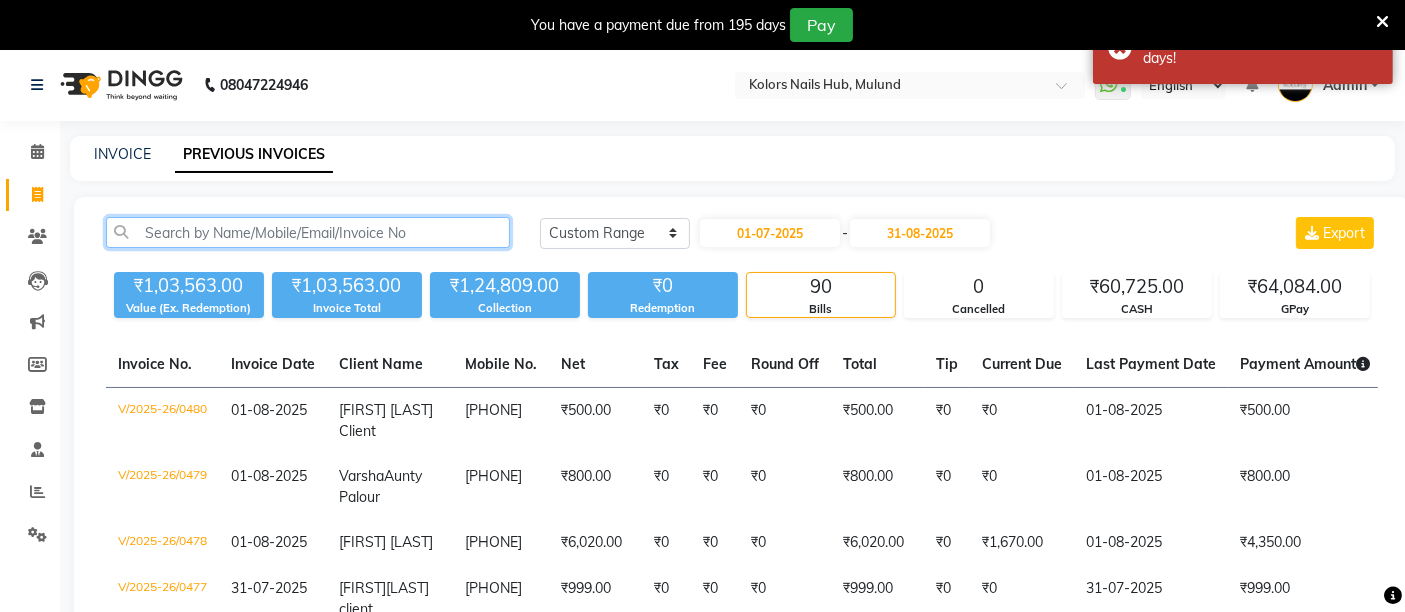 click 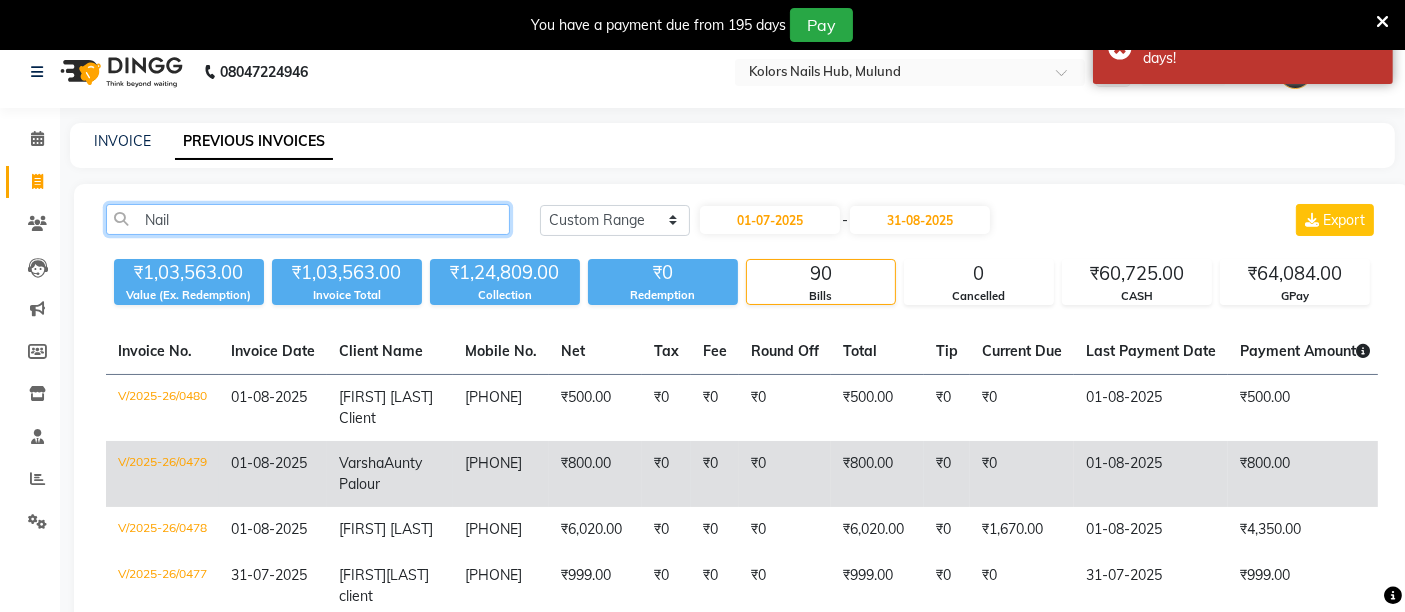scroll, scrollTop: 10, scrollLeft: 0, axis: vertical 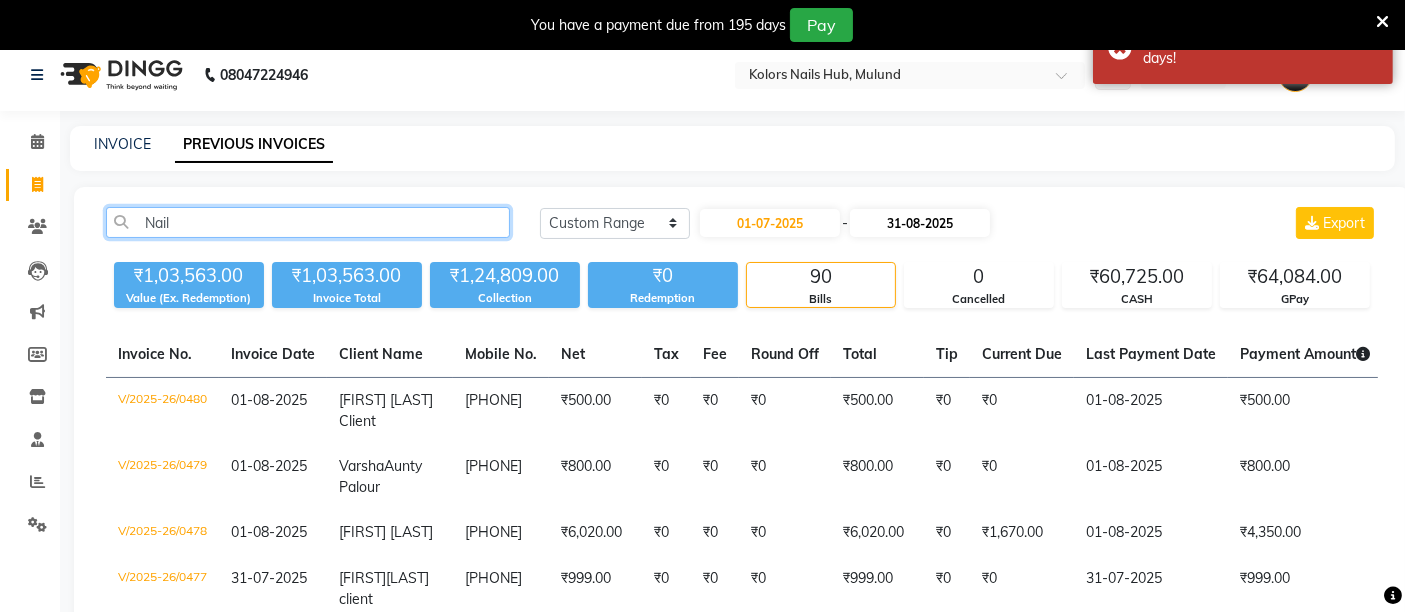 type on "Nail" 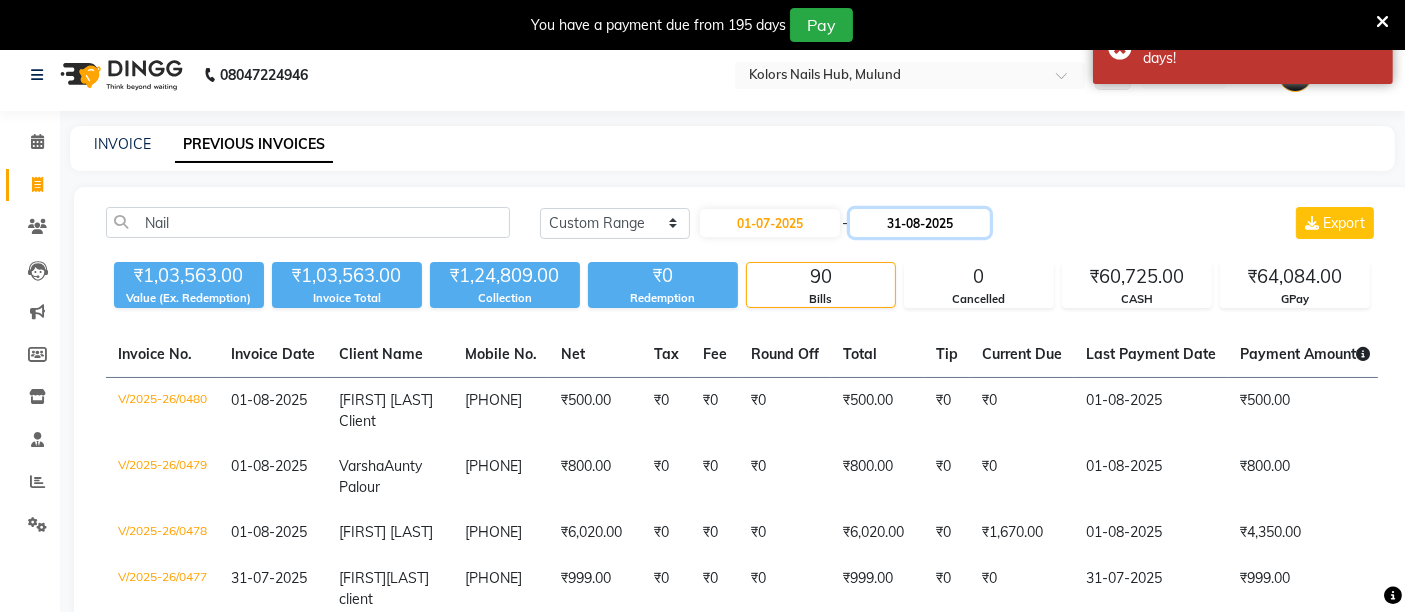 click on "31-08-2025" 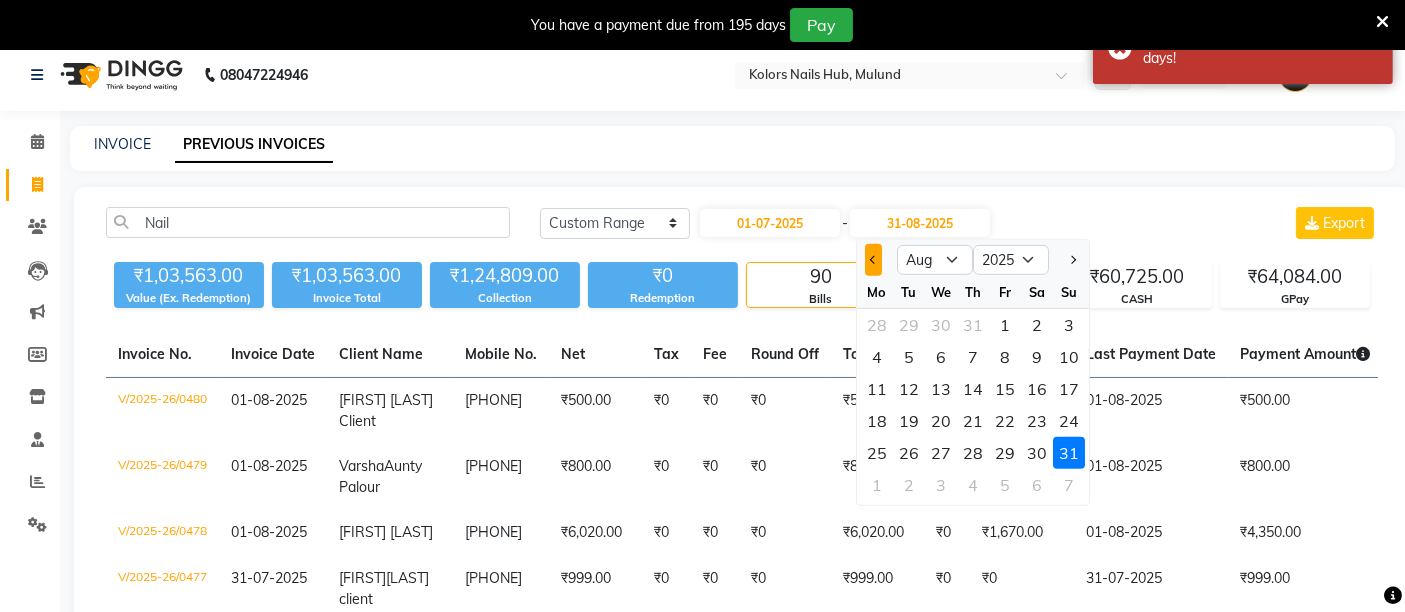 click 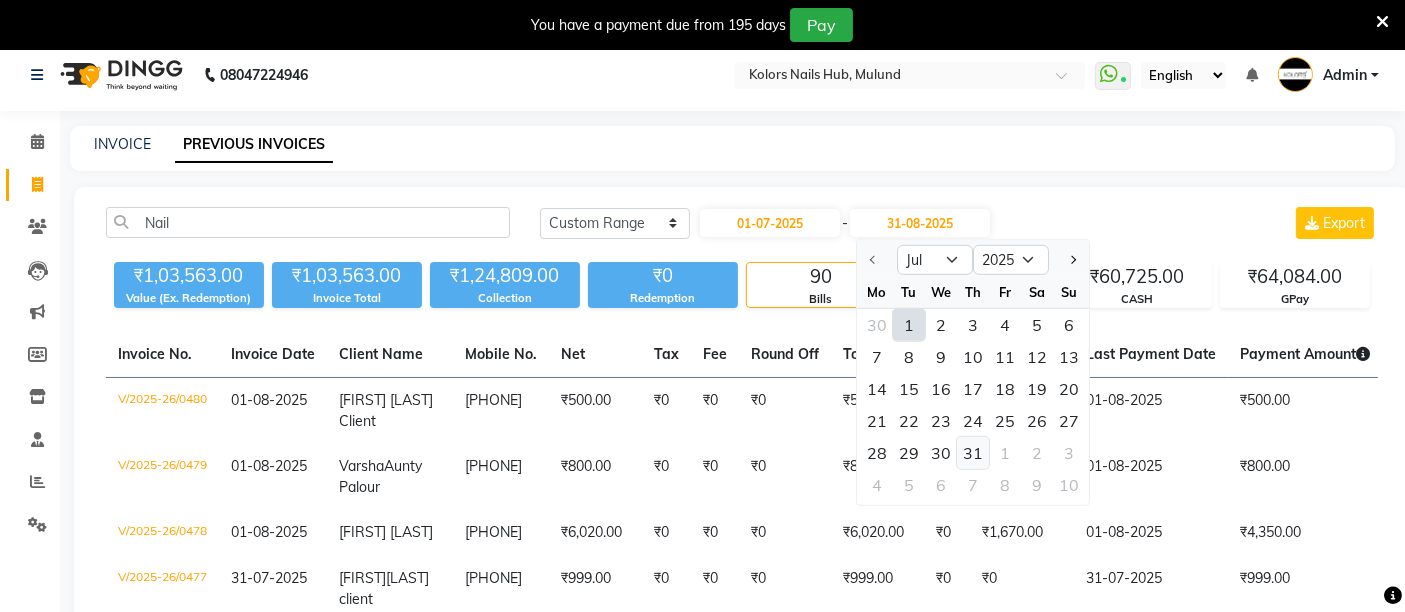 click on "31" 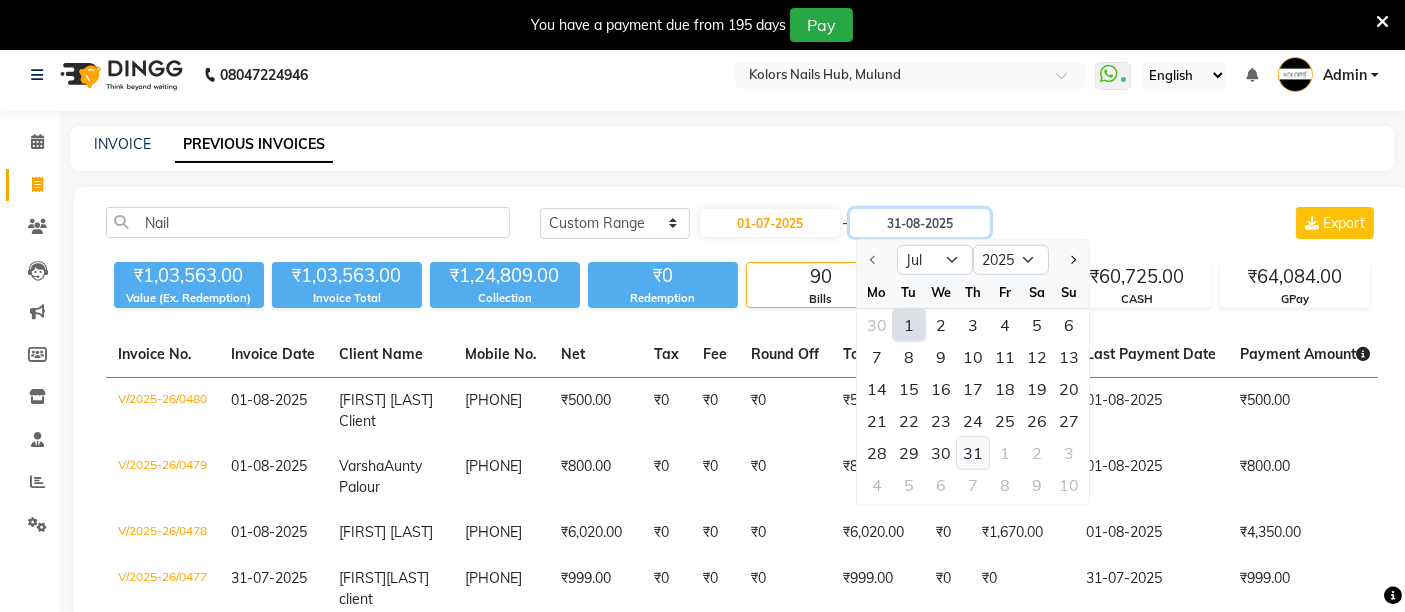 type on "31-07-2025" 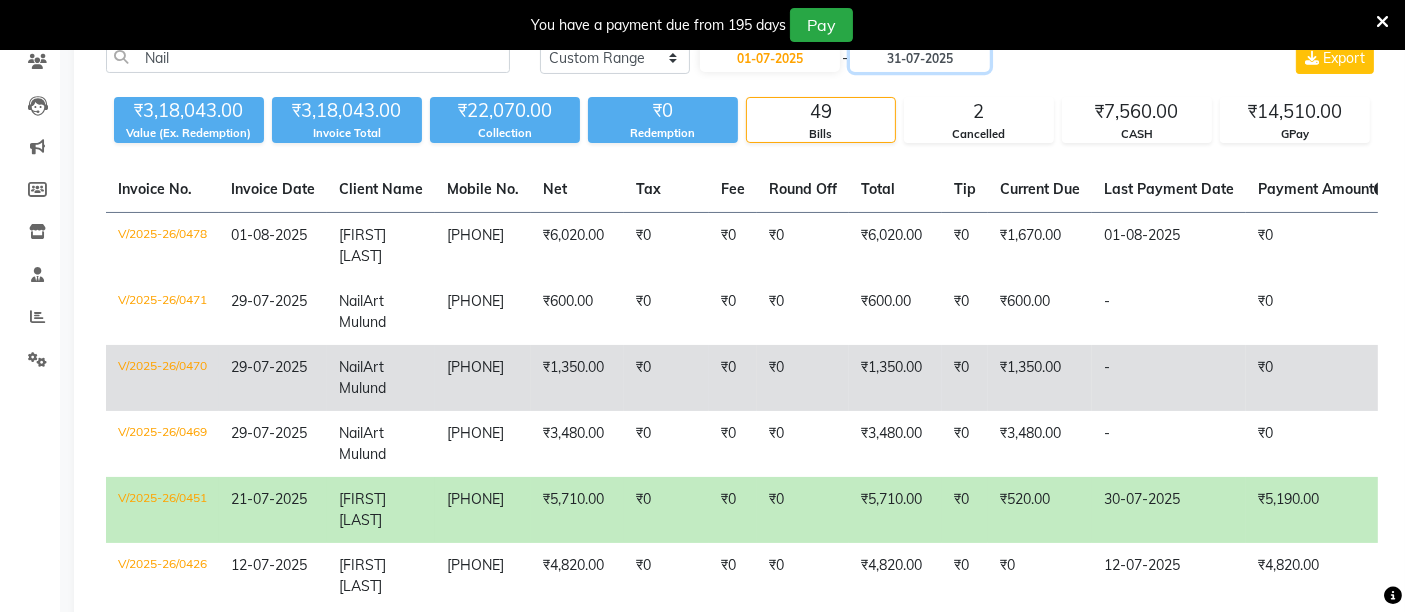 scroll, scrollTop: 177, scrollLeft: 0, axis: vertical 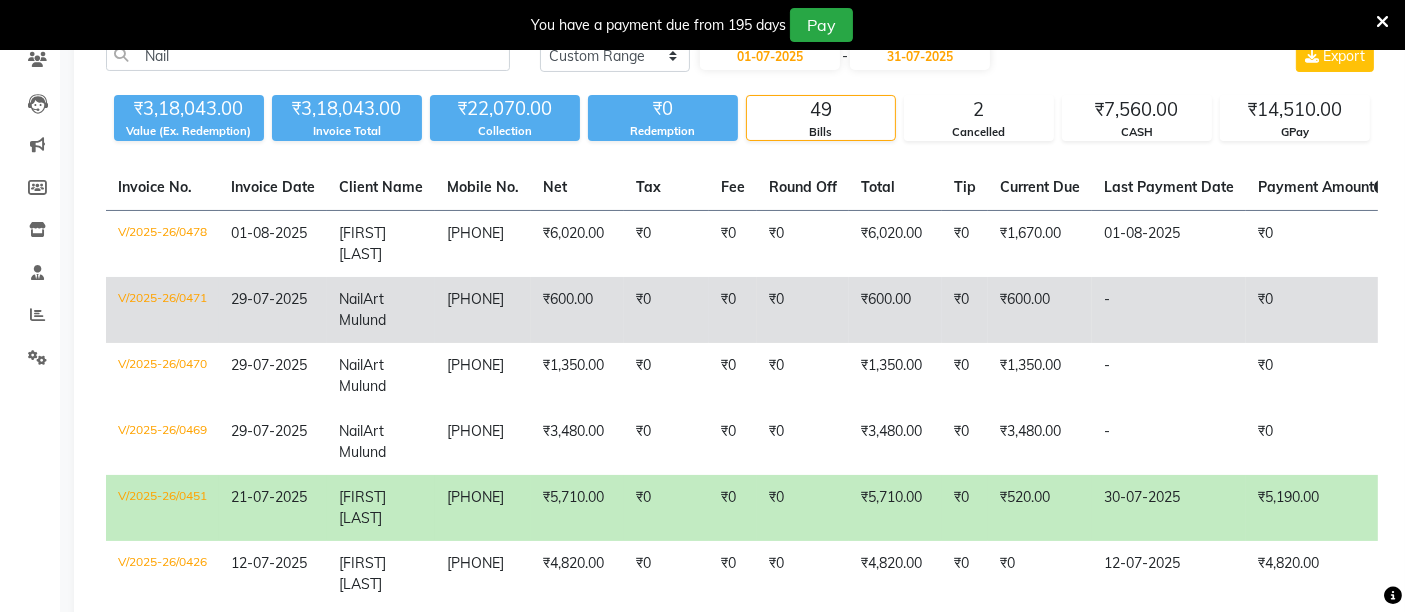 click on "₹600.00" 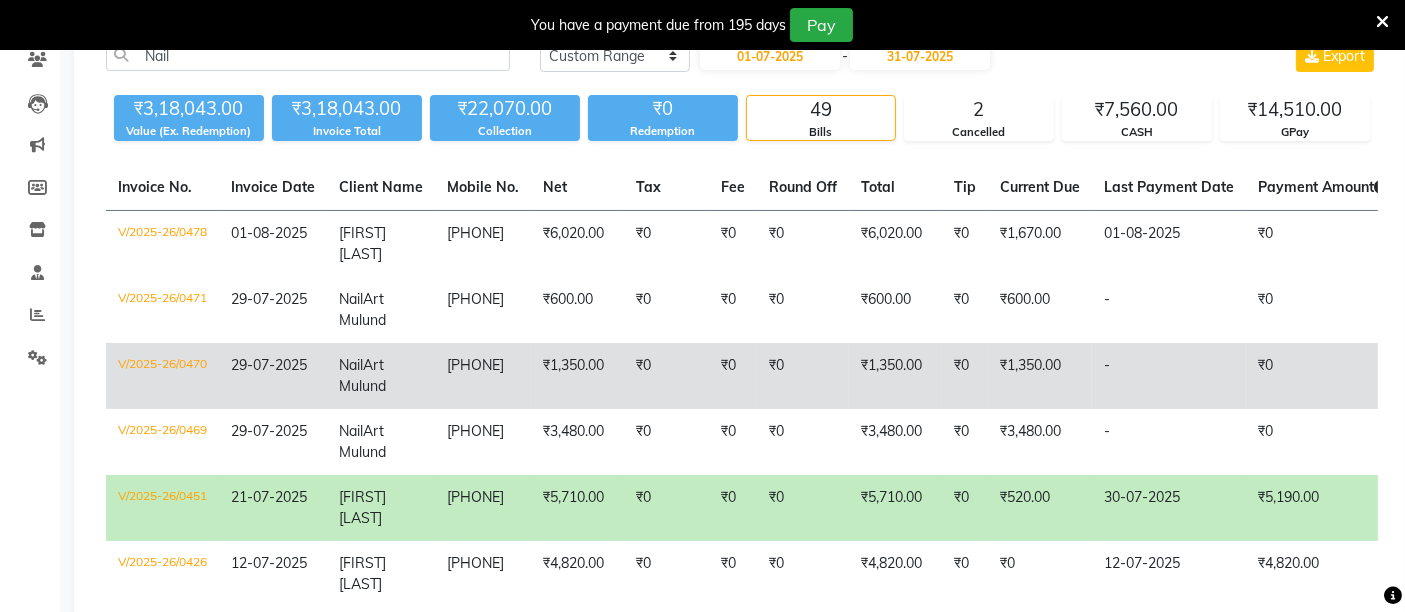 click on "₹1,350.00" 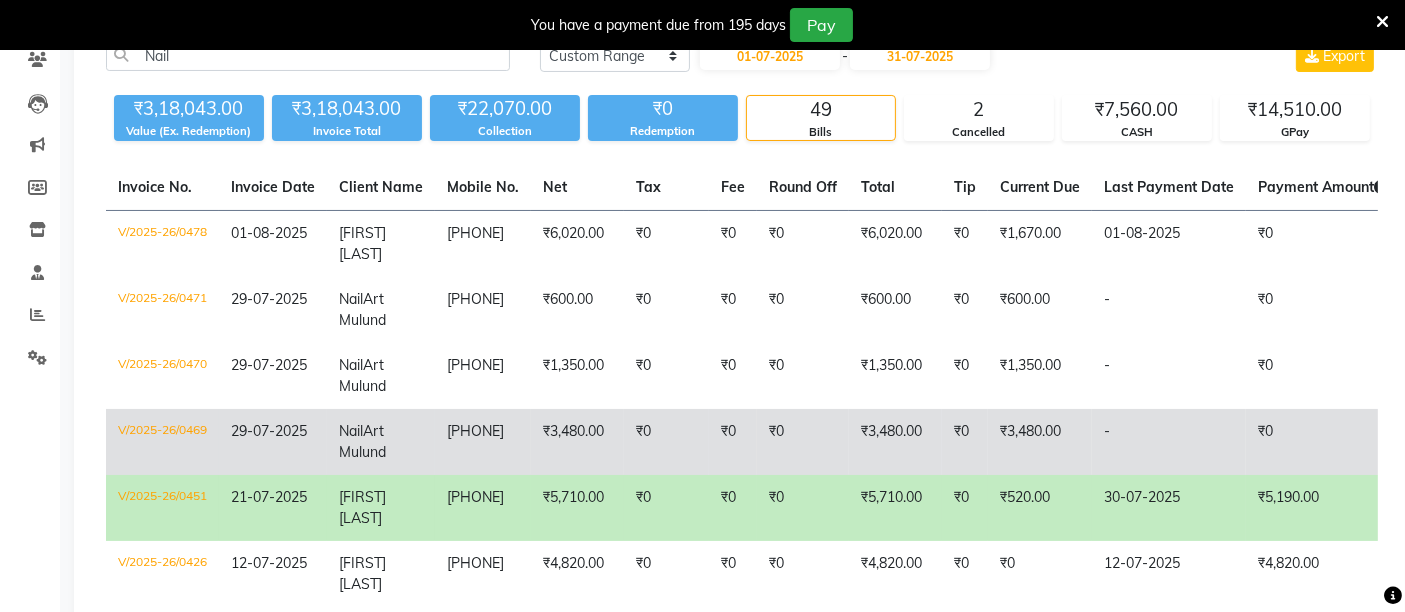 click on "₹3,480.00" 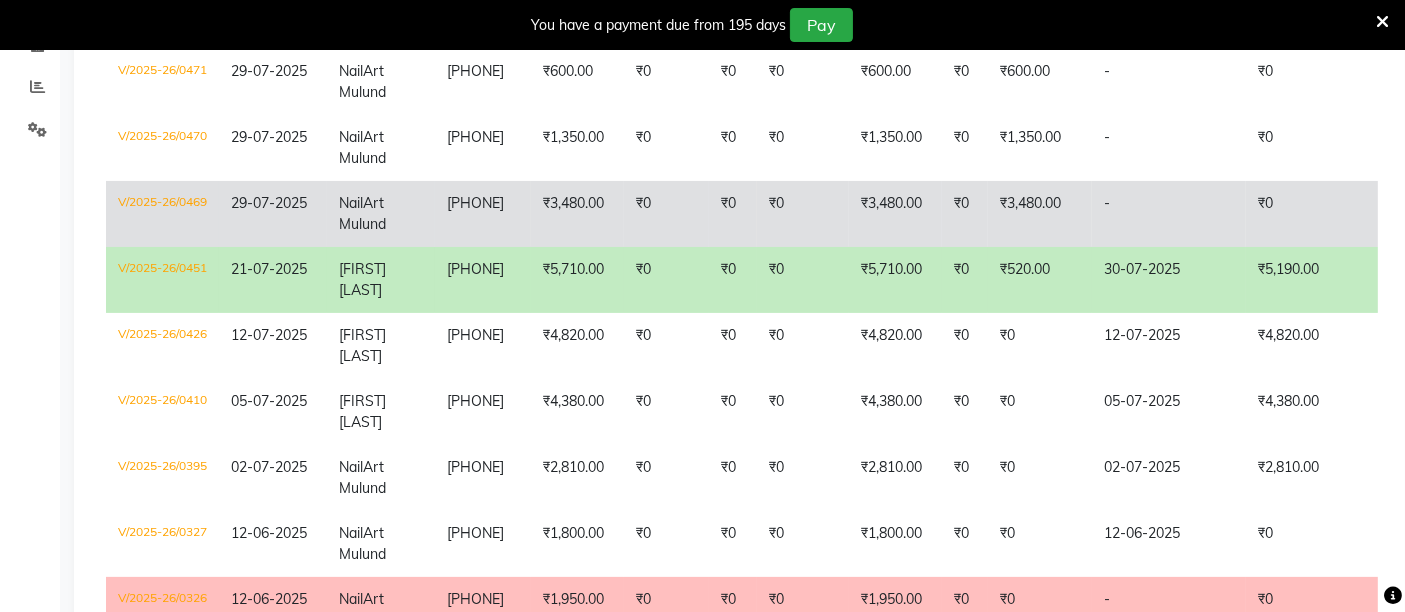 scroll, scrollTop: 435, scrollLeft: 0, axis: vertical 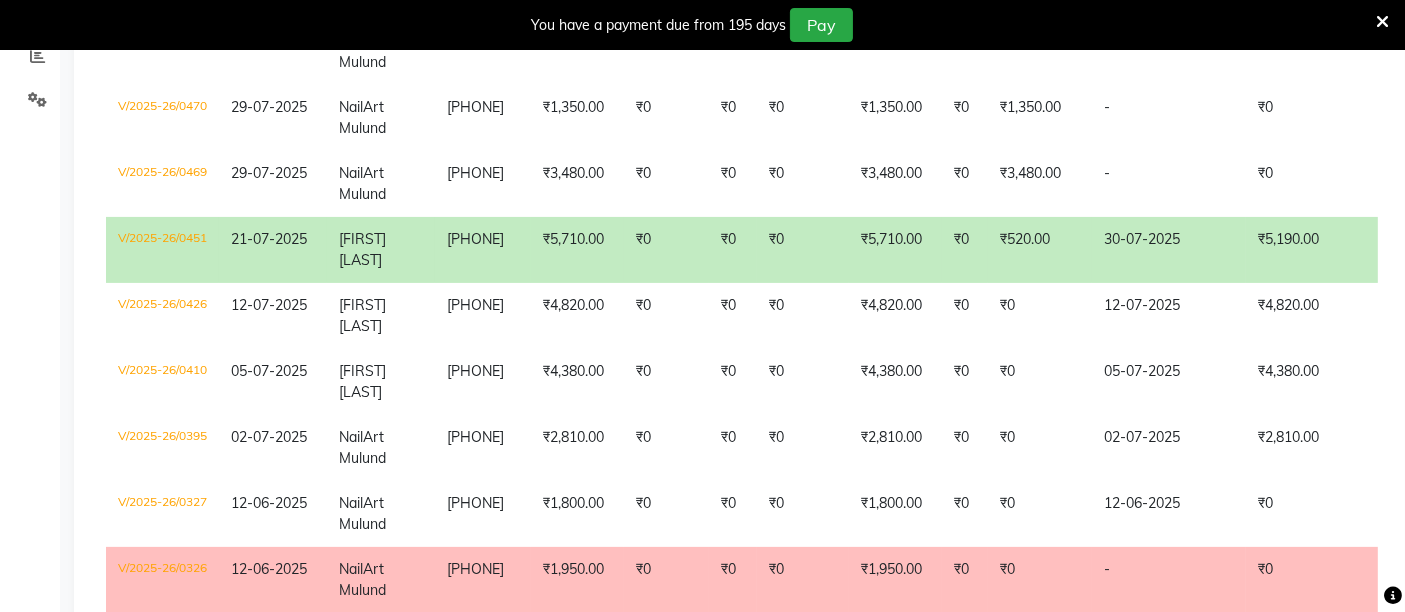 click on "₹520.00" 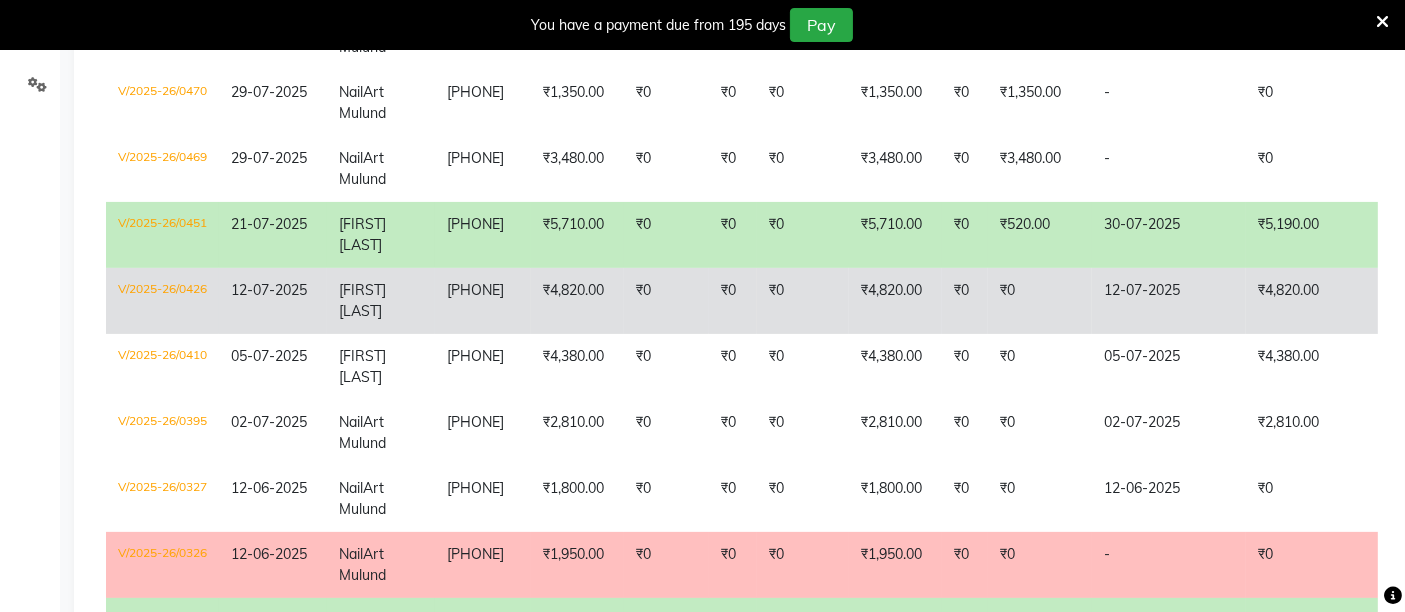 scroll, scrollTop: 0, scrollLeft: 0, axis: both 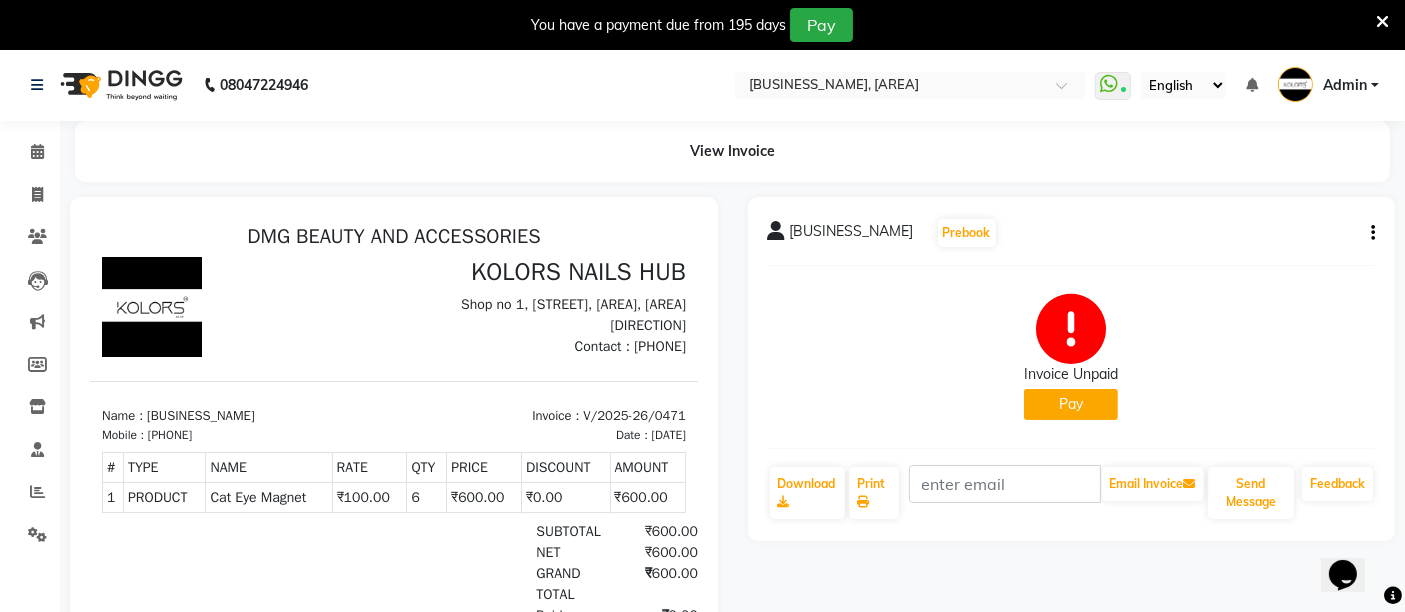 click on "Pay" 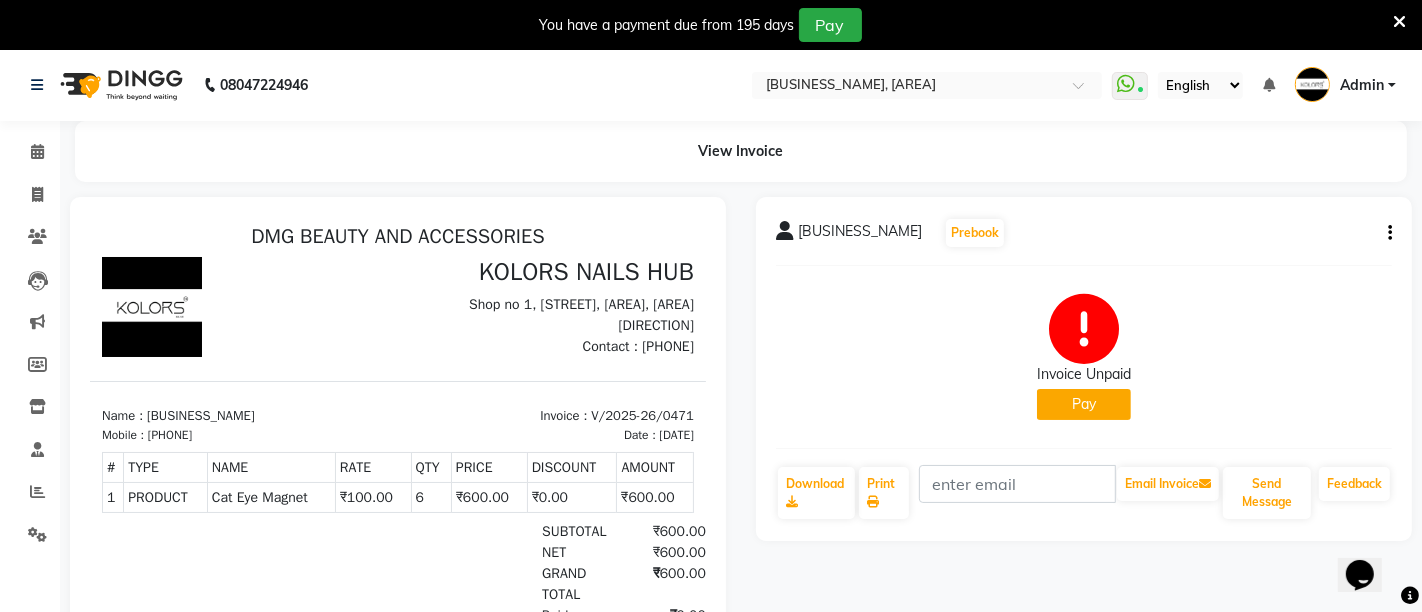 select on "1" 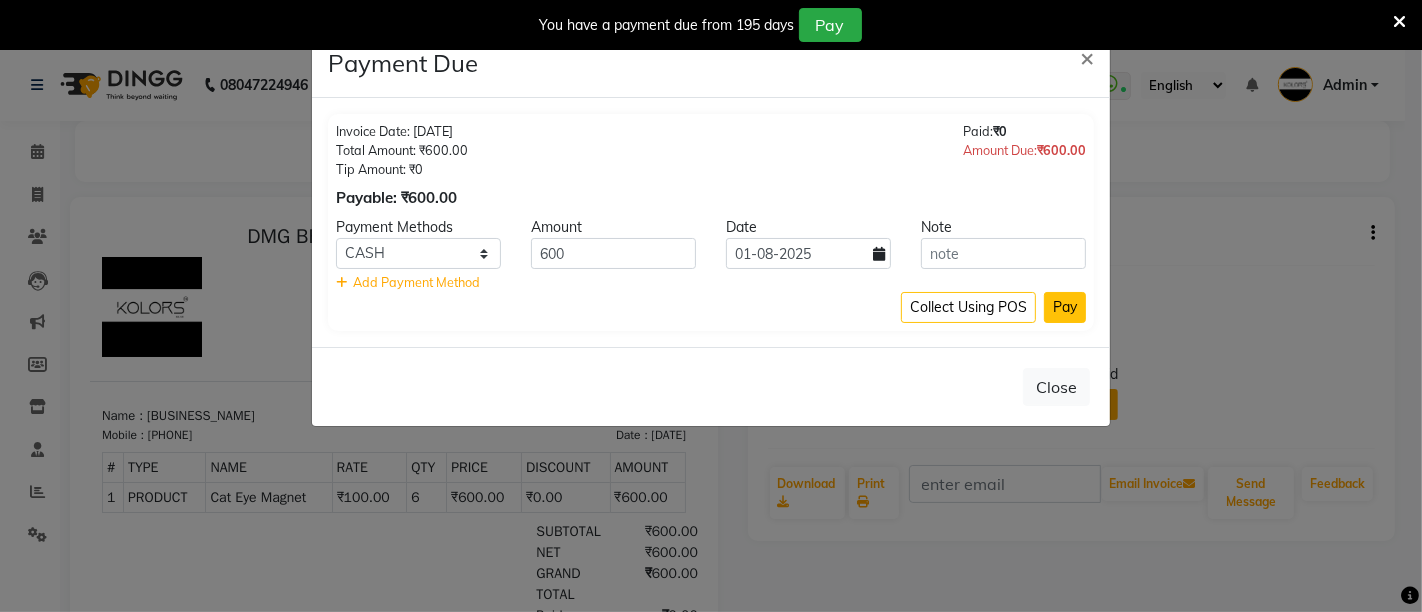 click on "Pay" 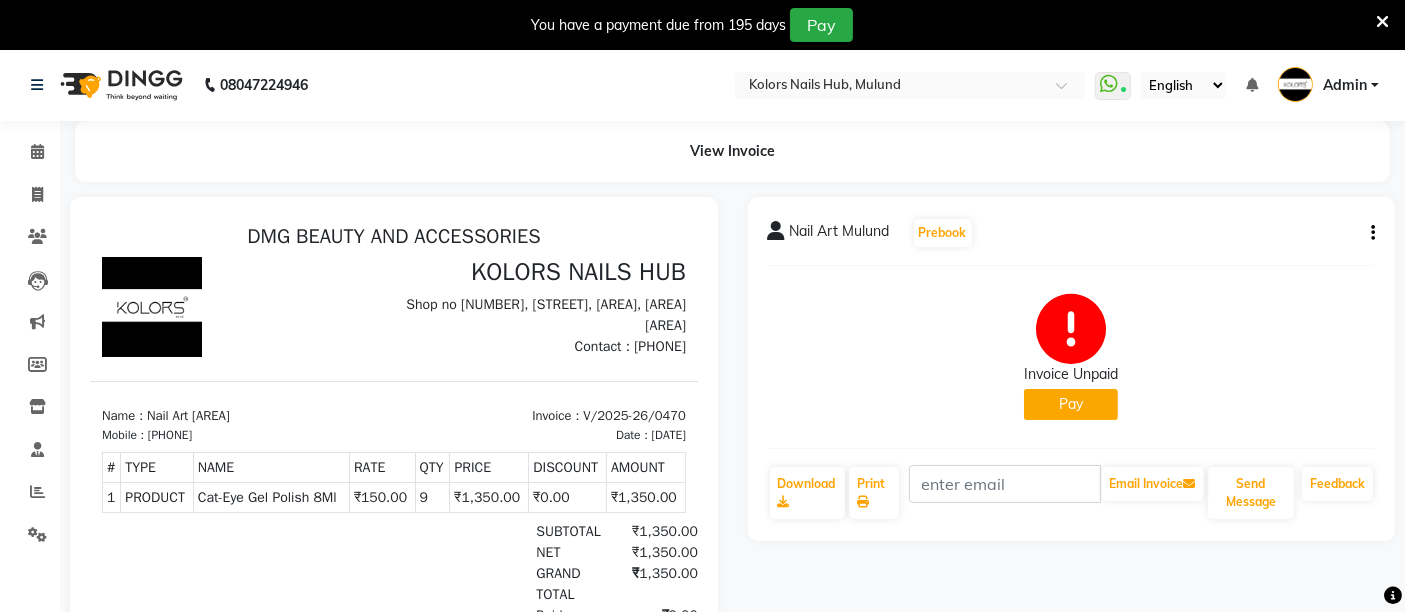 scroll, scrollTop: 0, scrollLeft: 0, axis: both 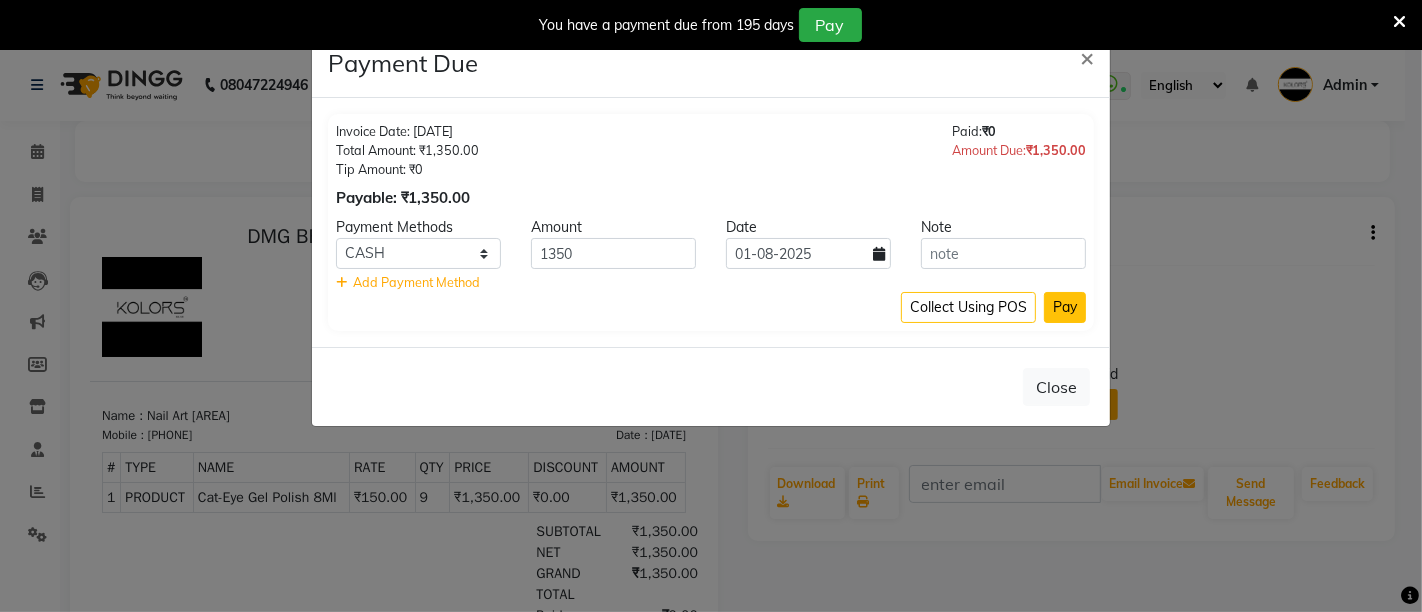 click on "Pay" 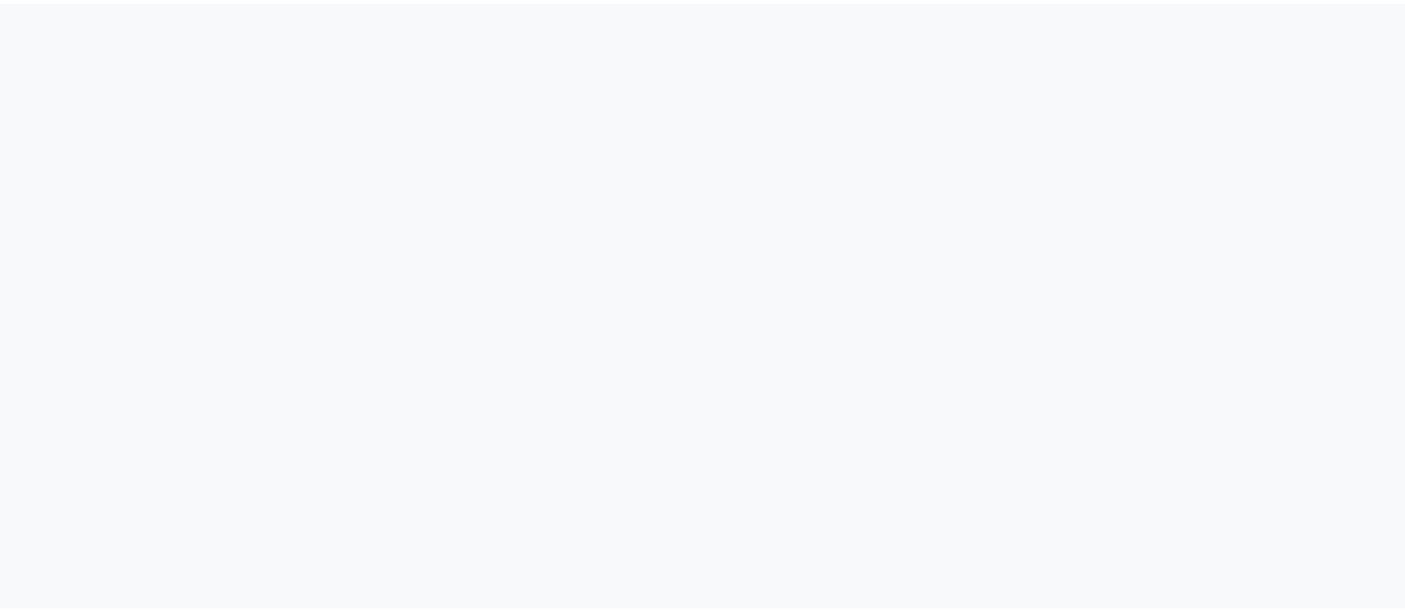 scroll, scrollTop: 0, scrollLeft: 0, axis: both 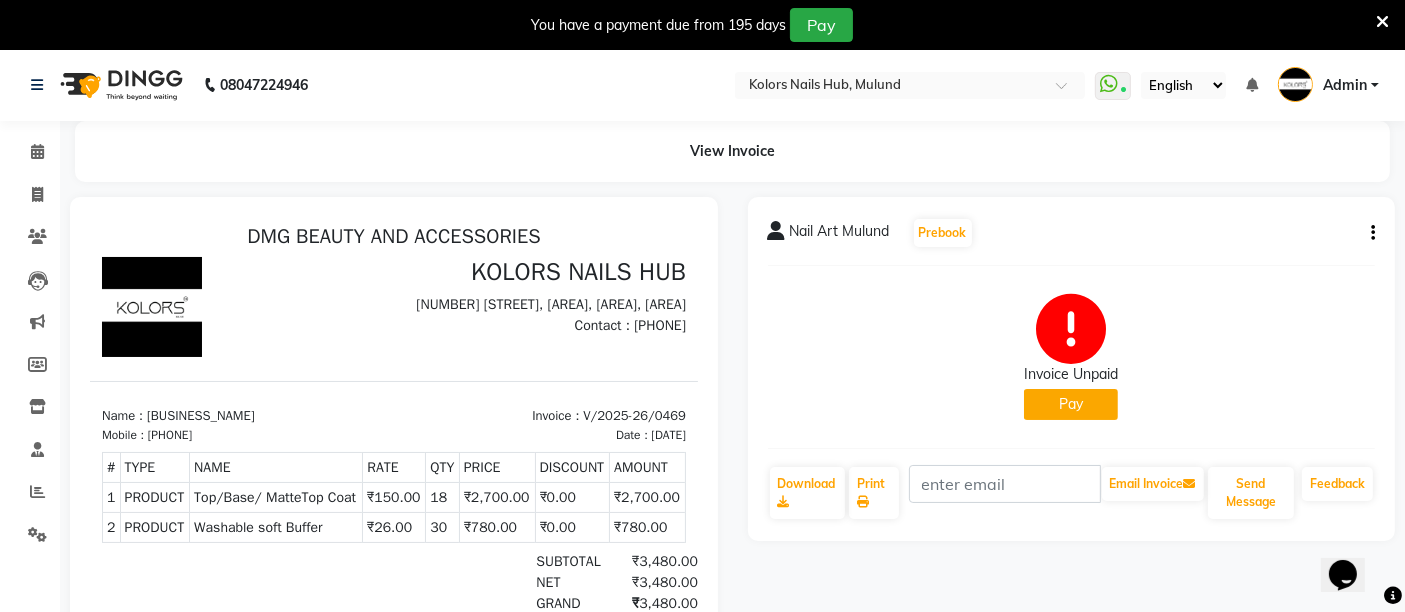 click on "Pay" 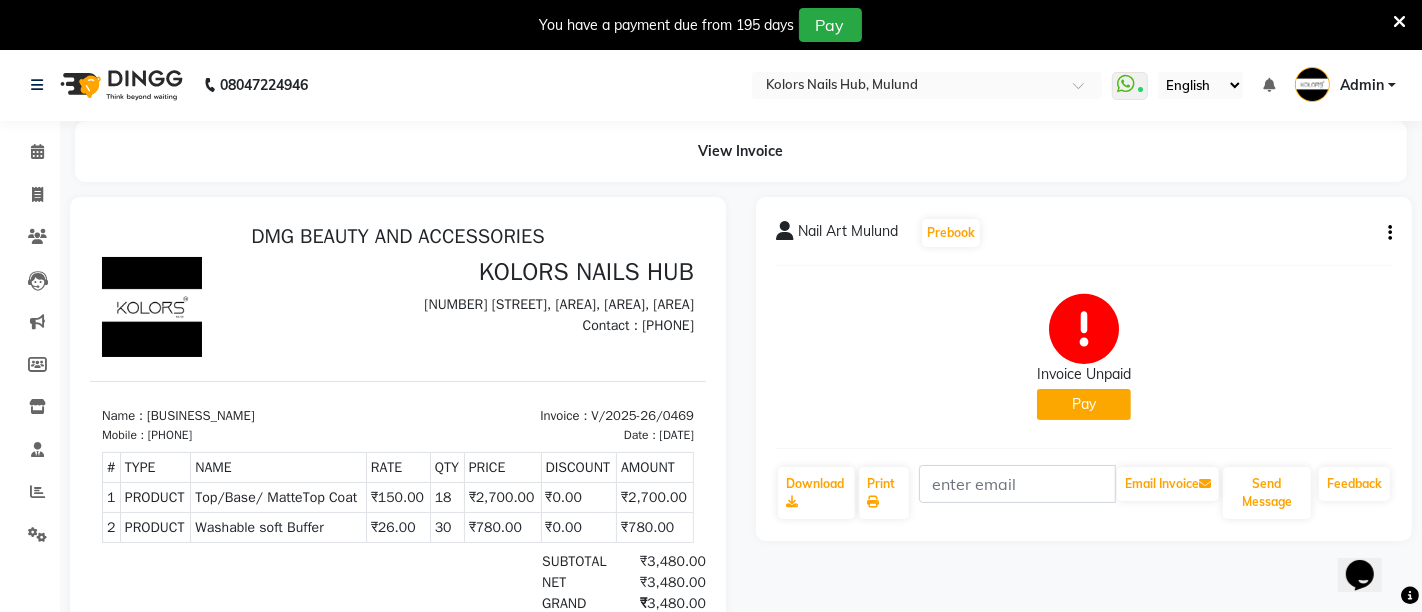 select on "1" 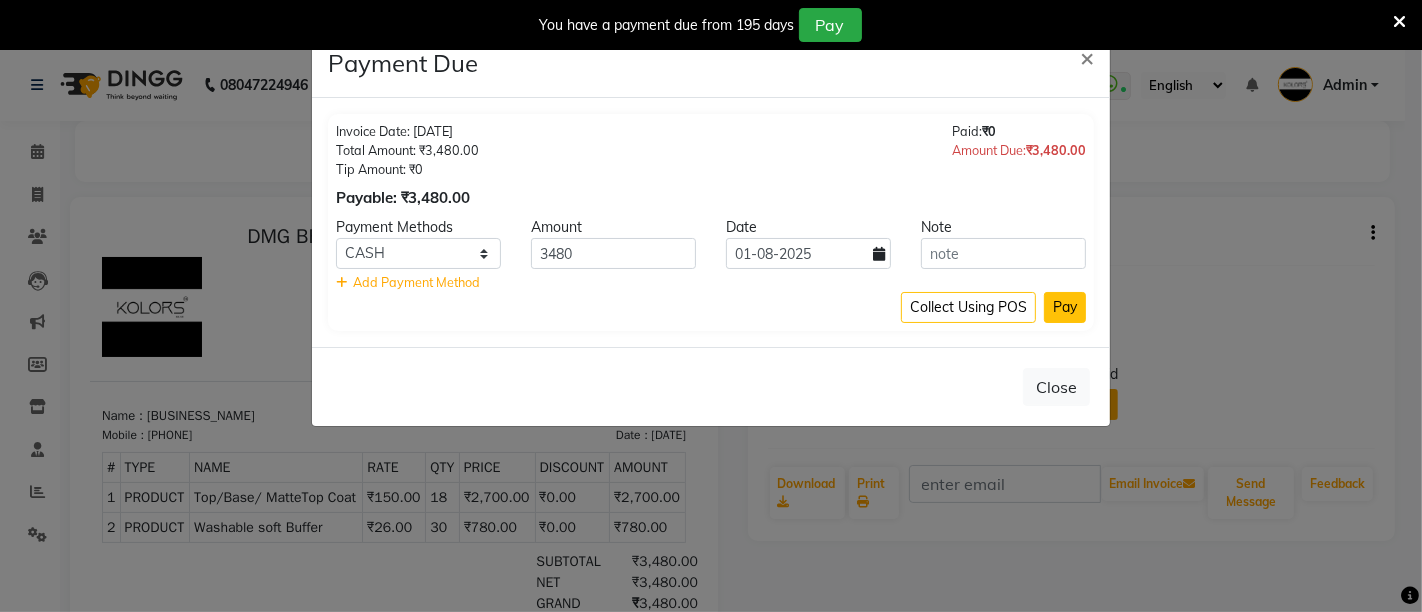 click on "Pay" 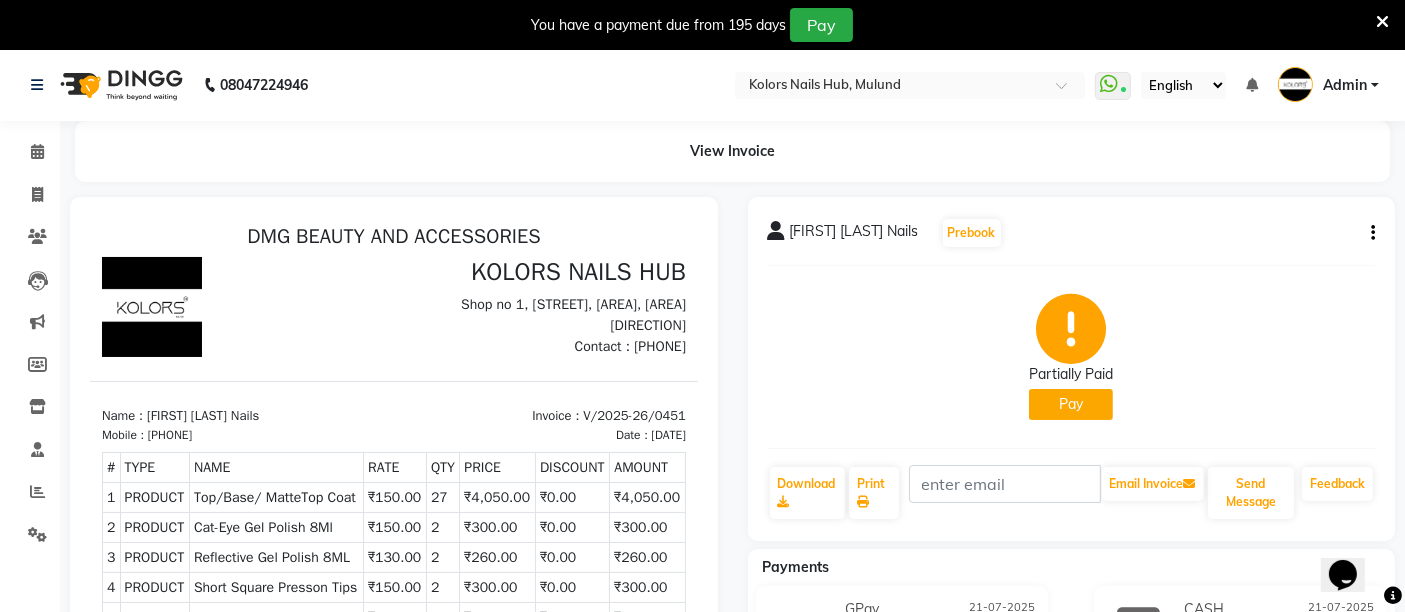 scroll, scrollTop: 0, scrollLeft: 0, axis: both 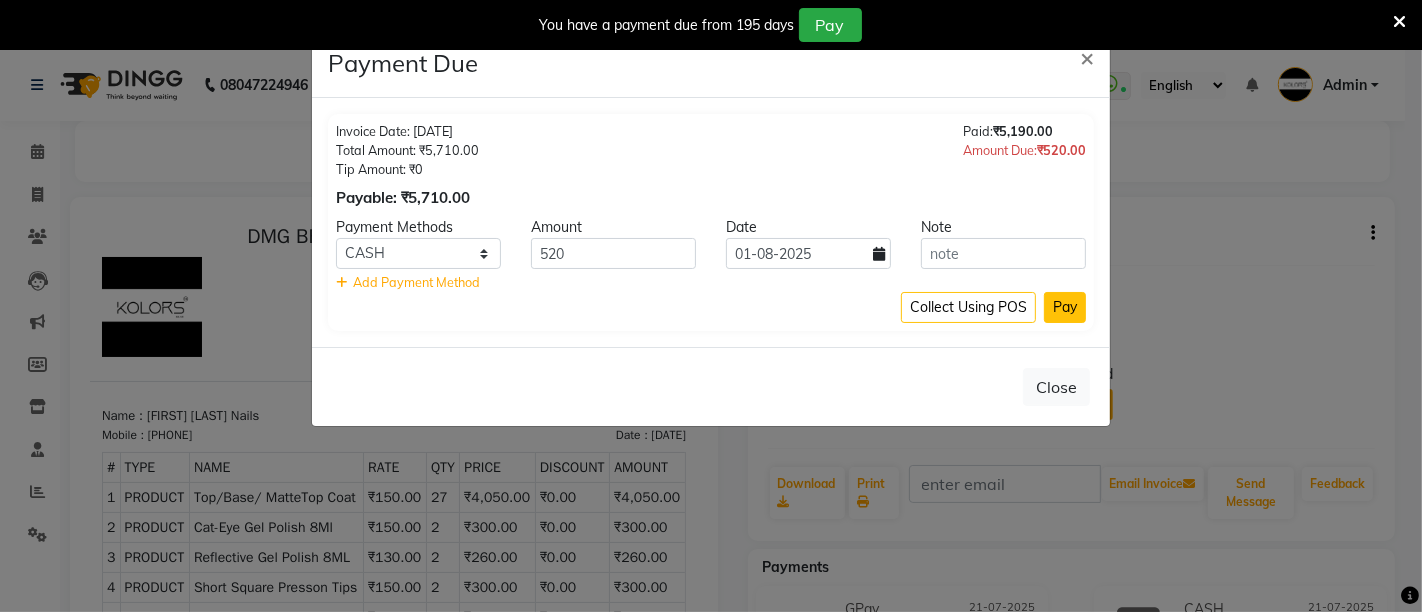 click on "Pay" 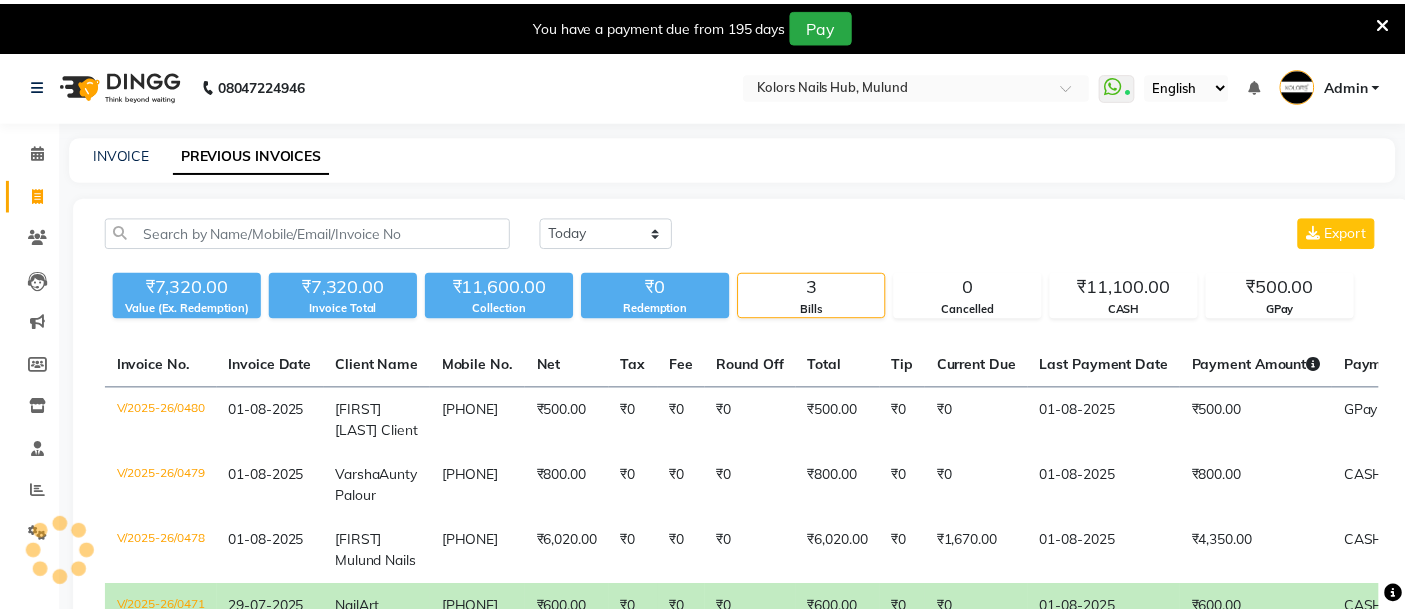 scroll, scrollTop: 0, scrollLeft: 0, axis: both 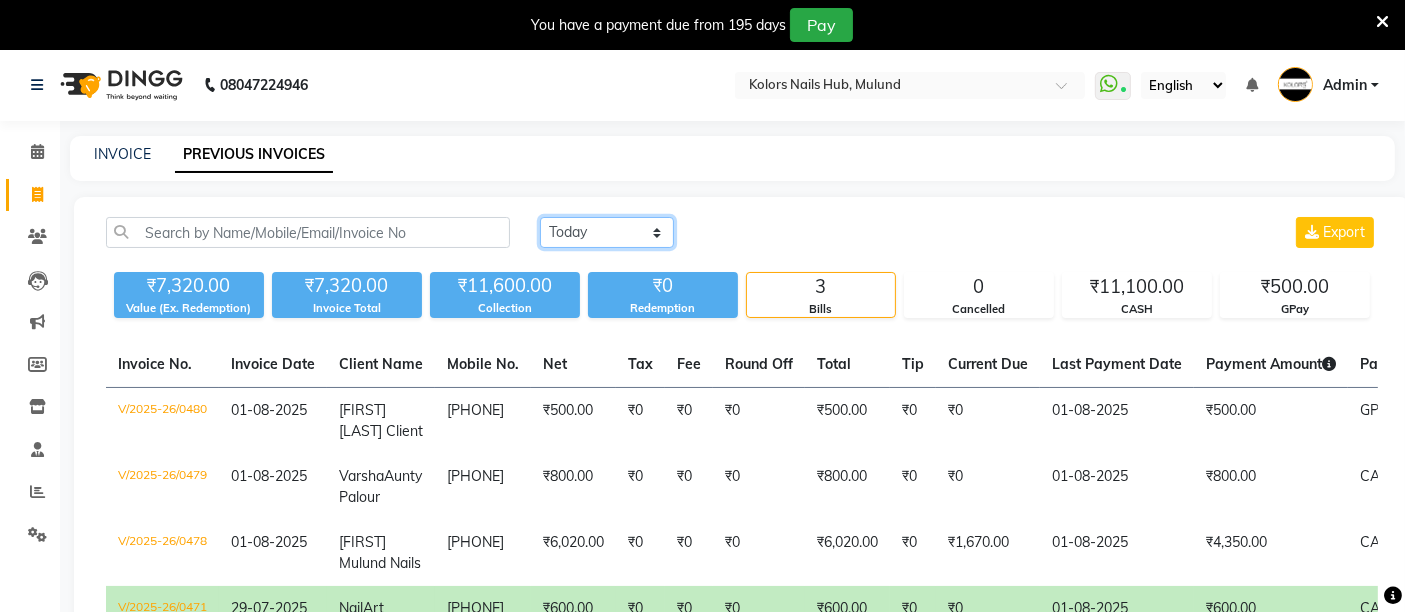 click on "Today Yesterday Custom Range" 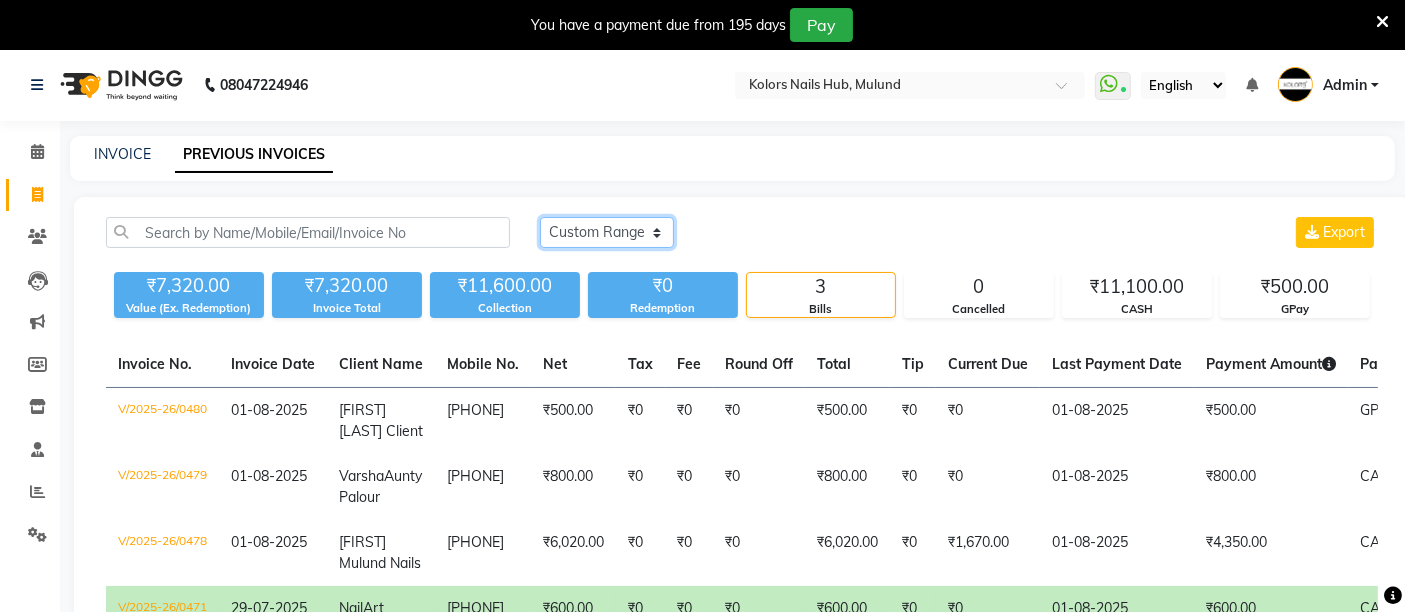 click on "Today Yesterday Custom Range" 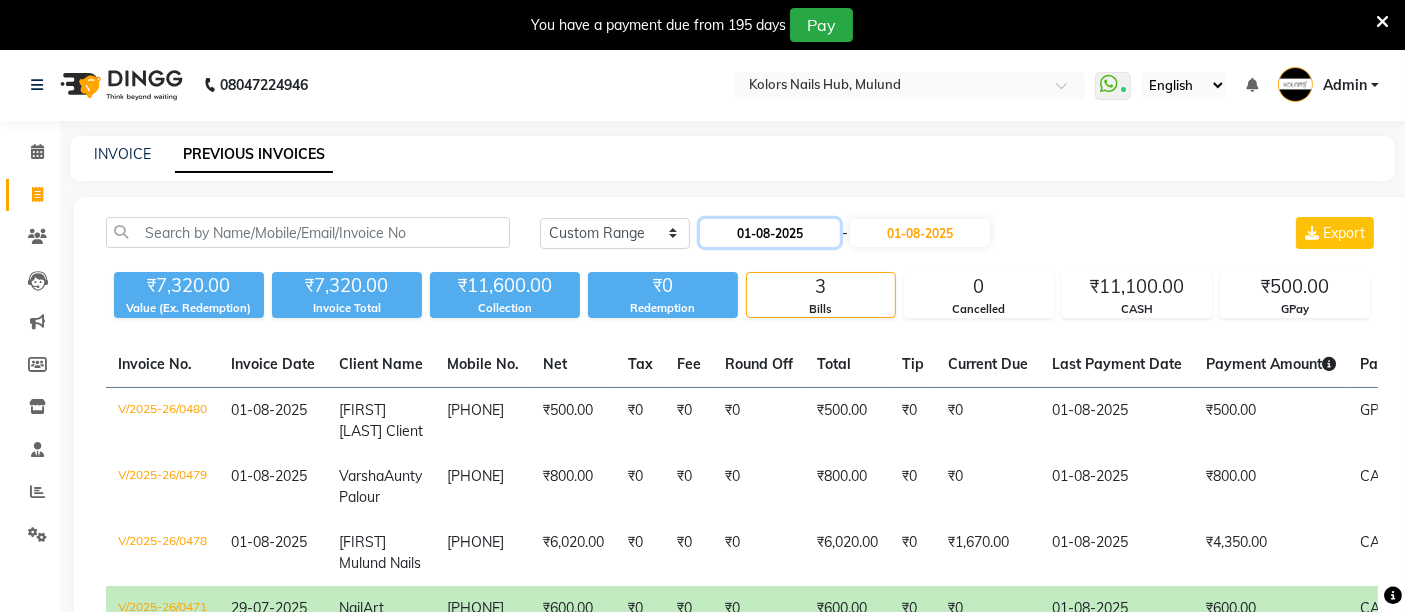 click on "01-08-2025" 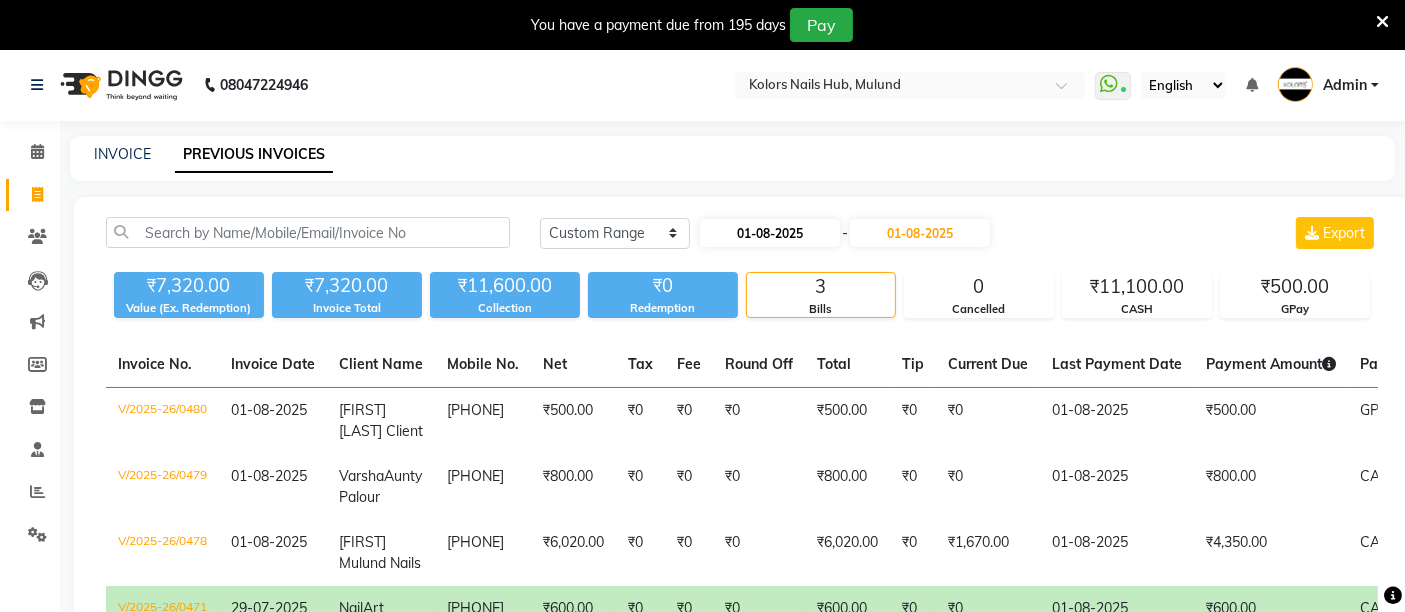 select on "8" 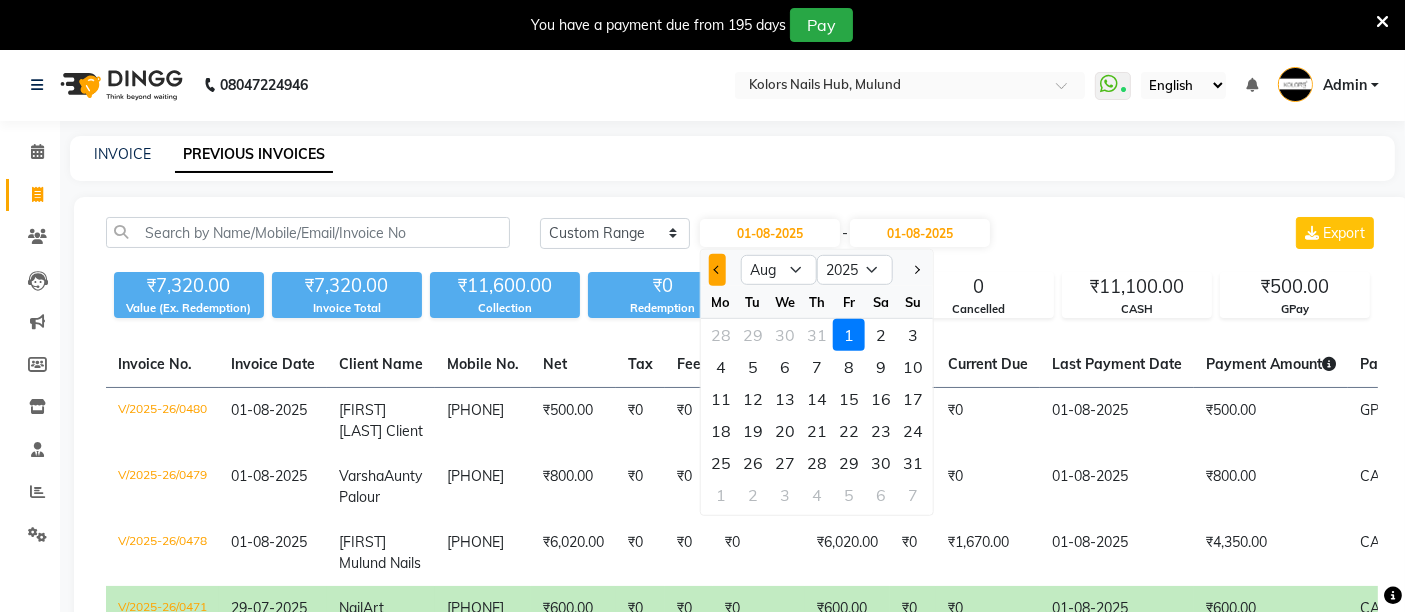 click 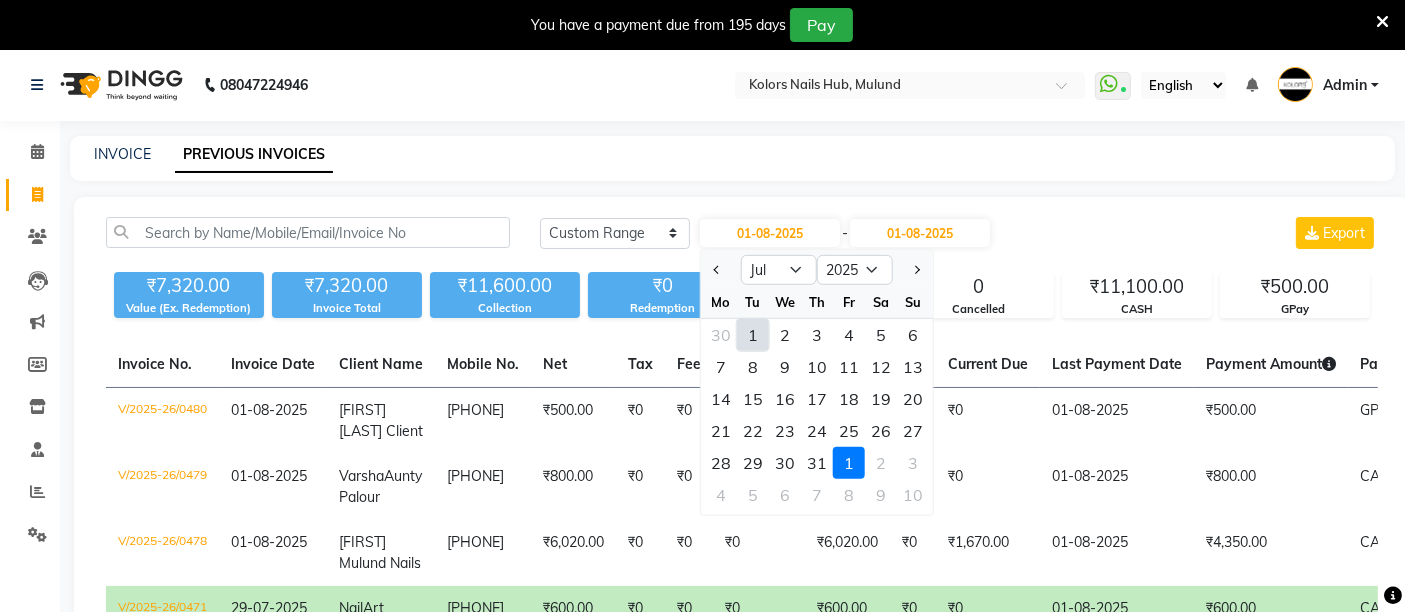 click on "1" 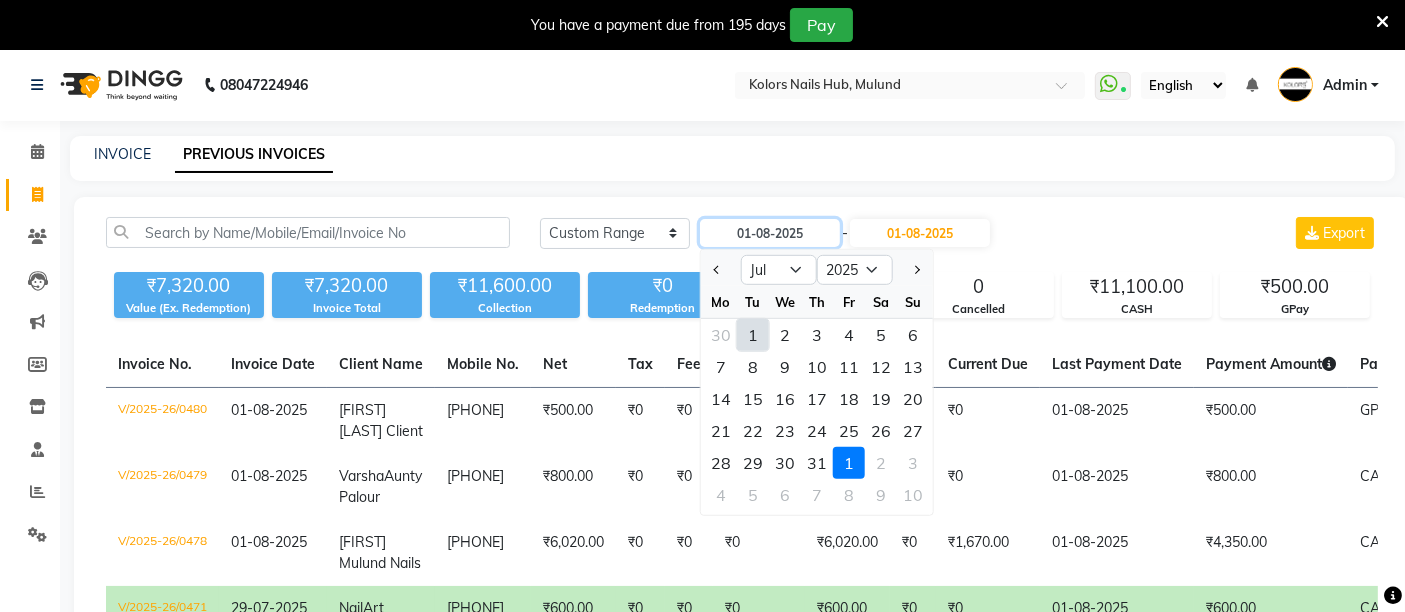 type on "01-07-2025" 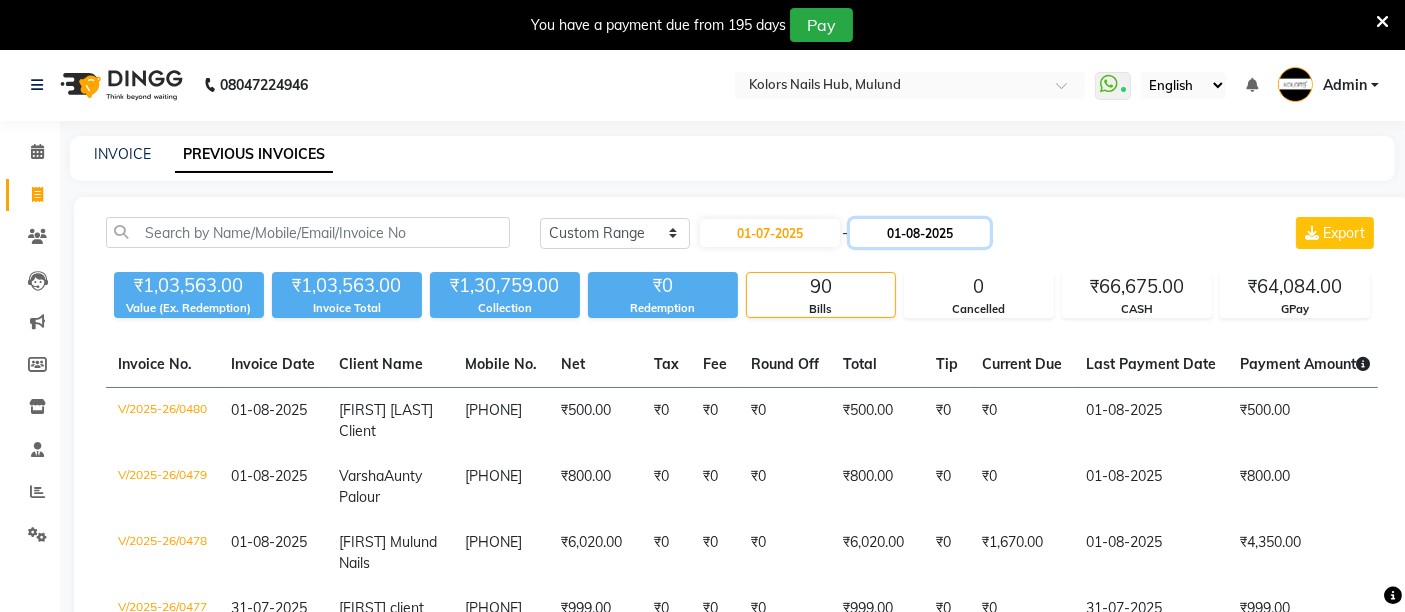 click on "01-08-2025" 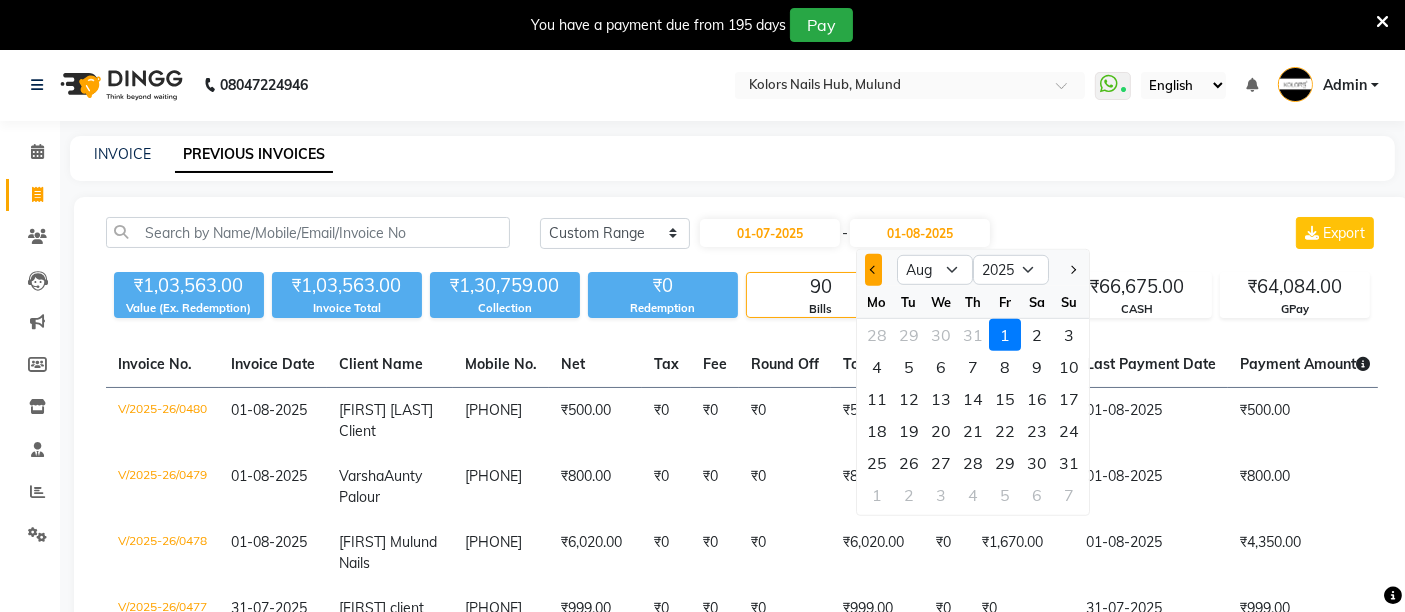 click 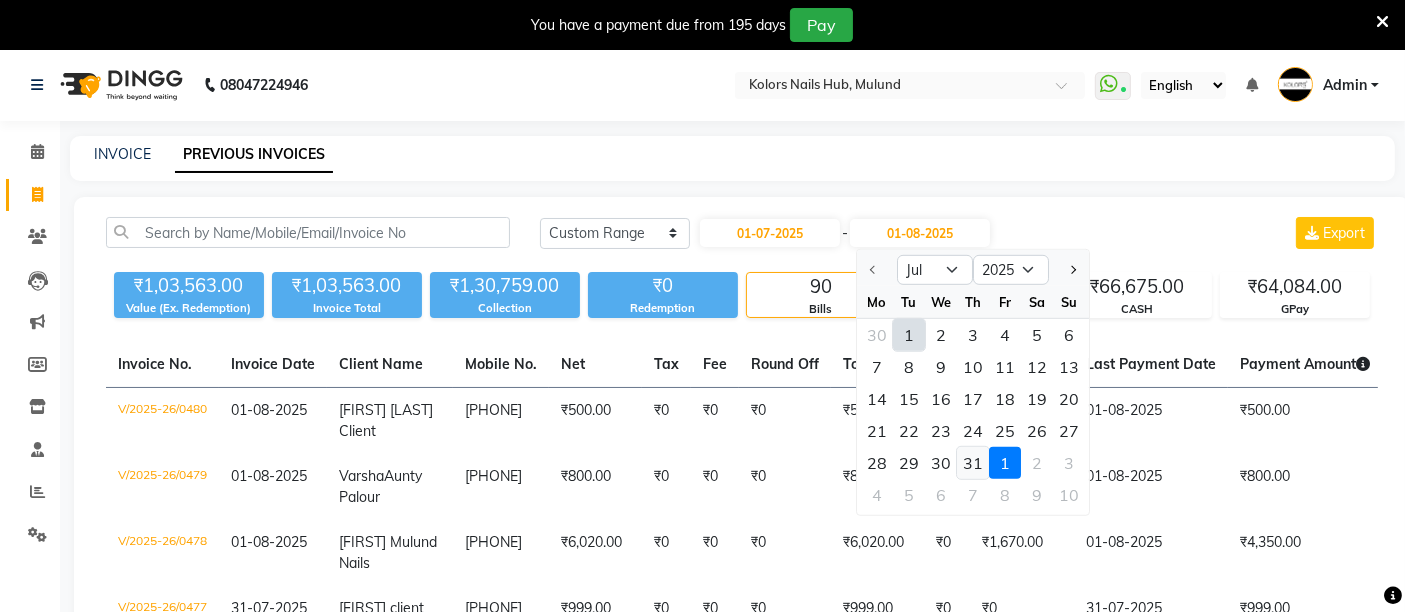 click on "31" 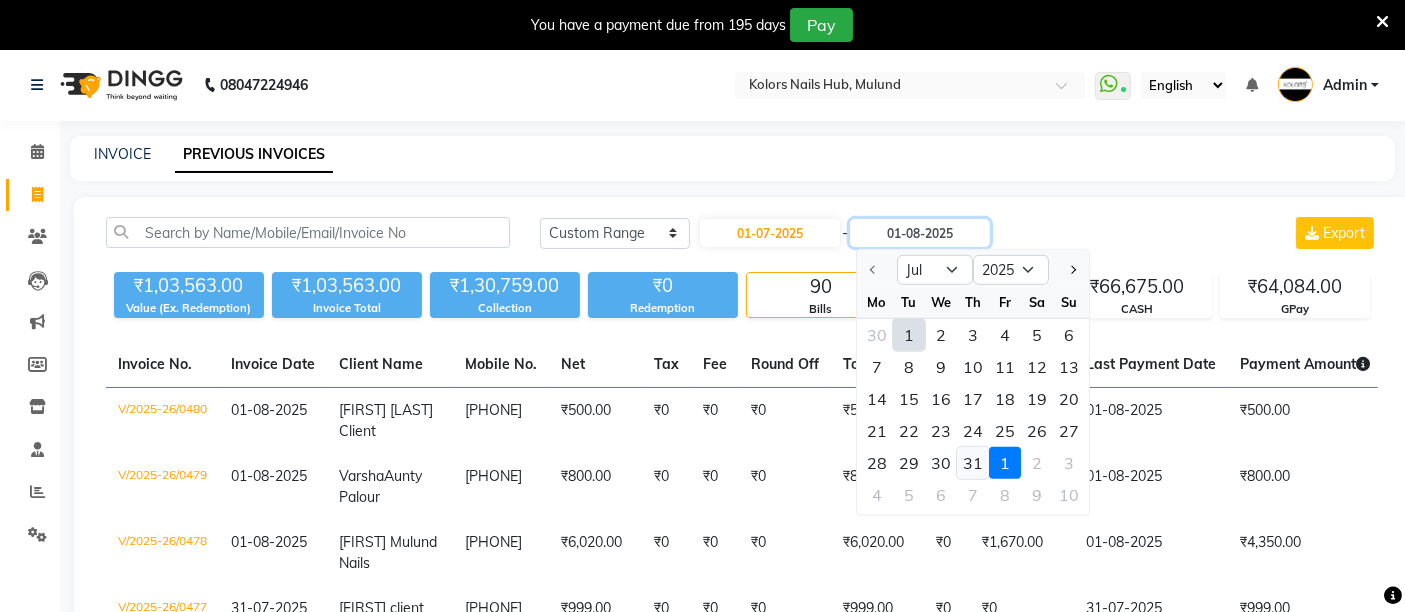 type on "31-07-2025" 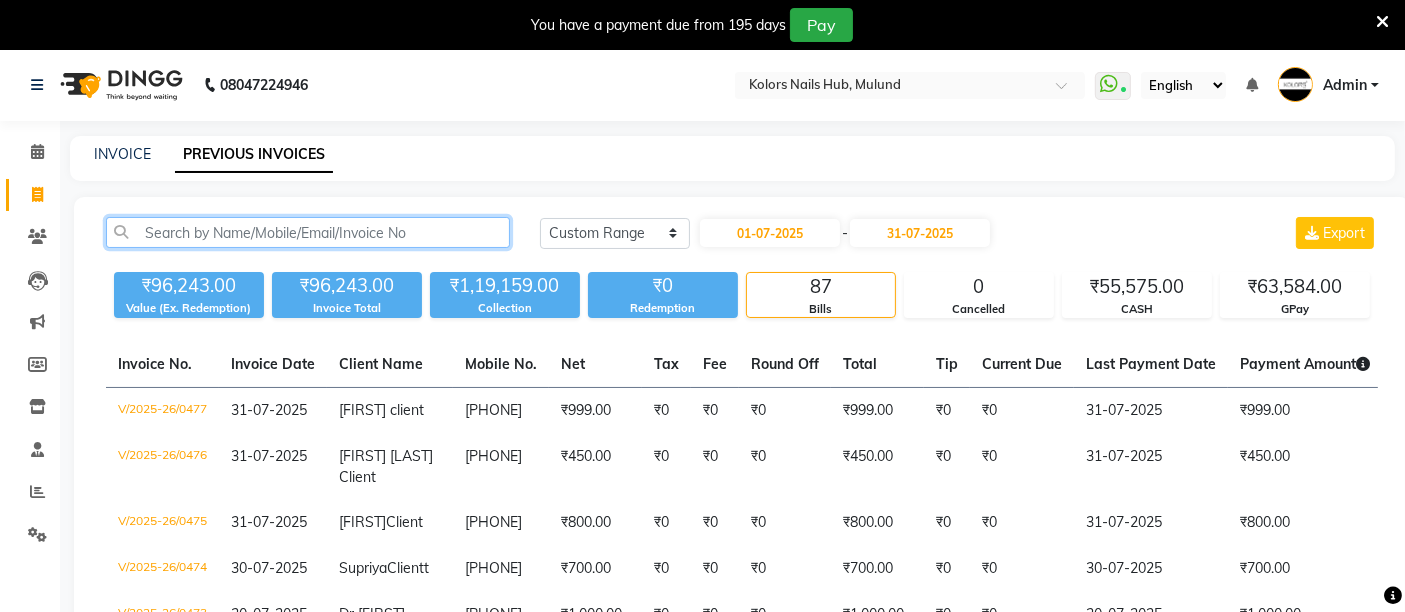 click 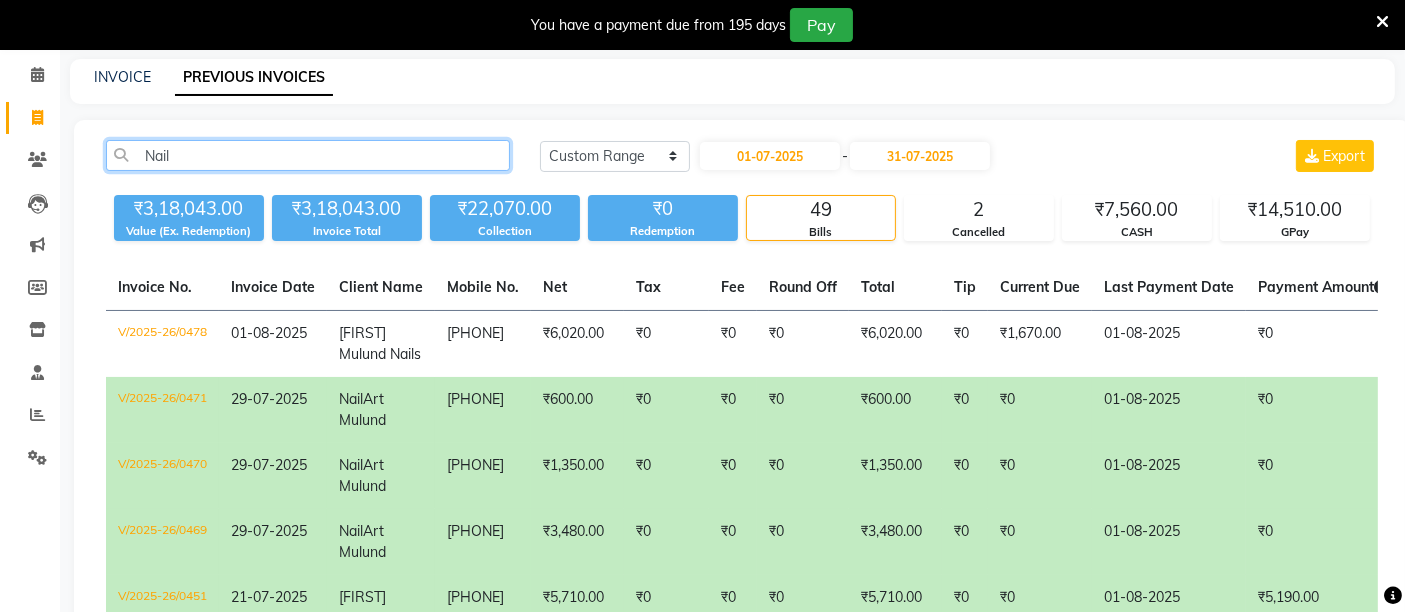 scroll, scrollTop: 0, scrollLeft: 0, axis: both 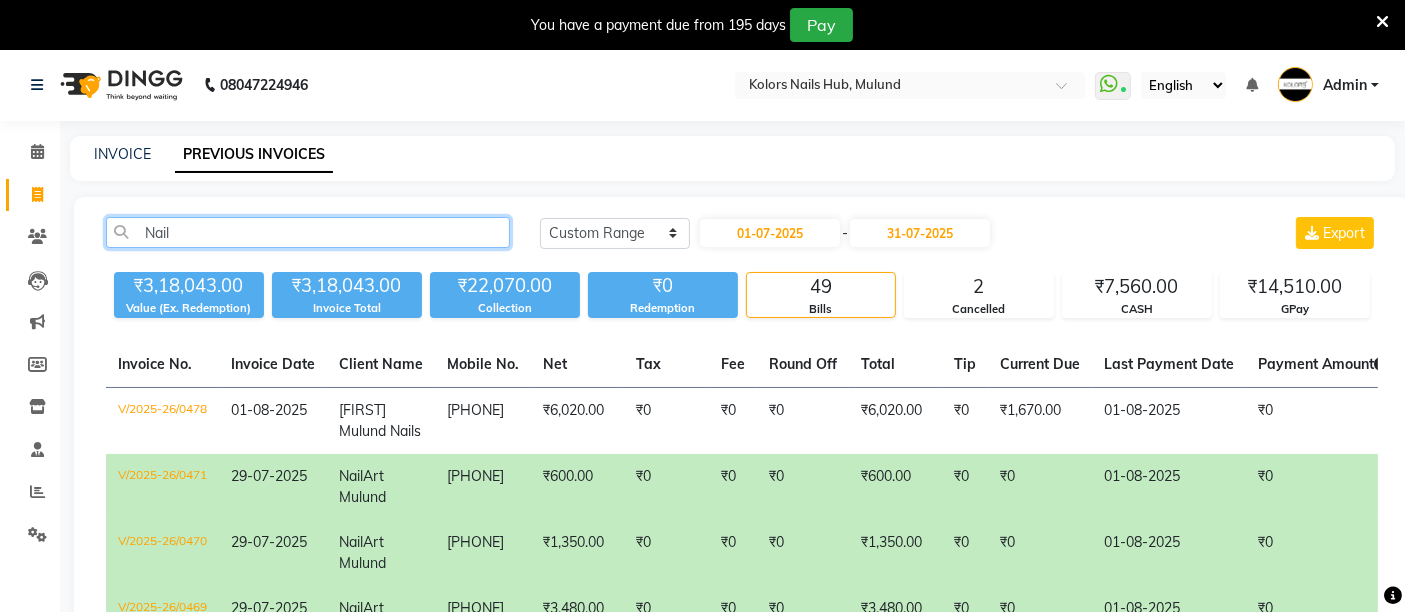 type on "Nail" 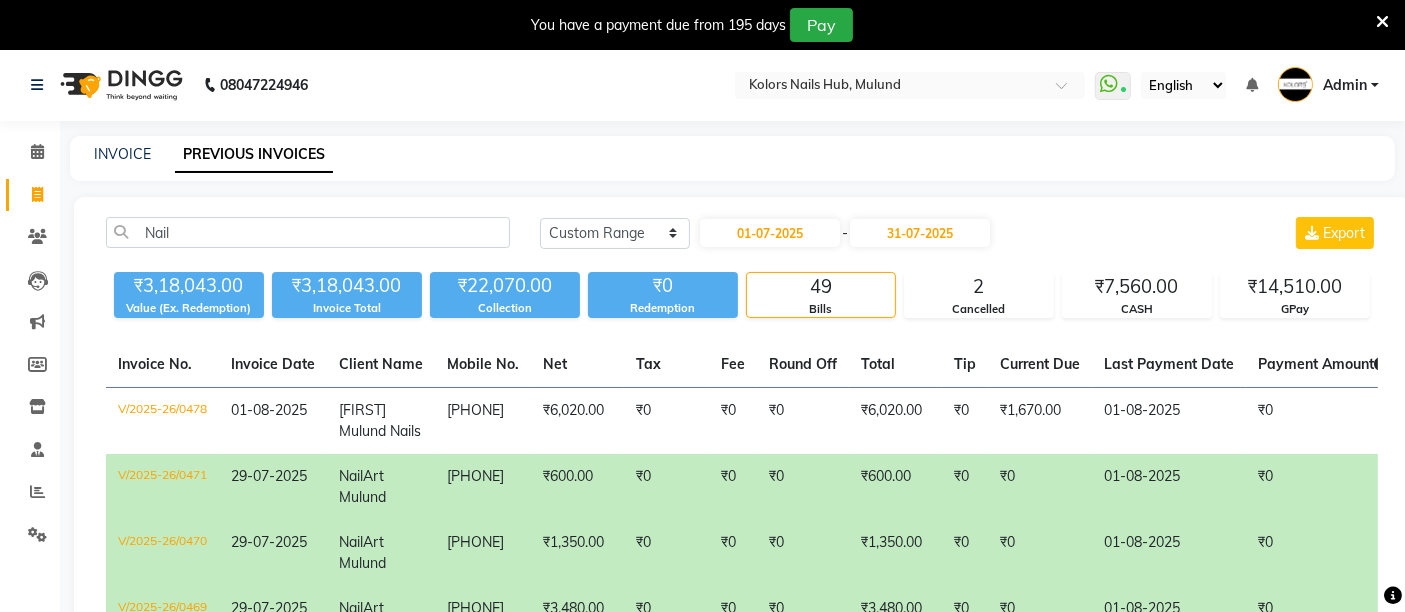 click at bounding box center (1382, 22) 